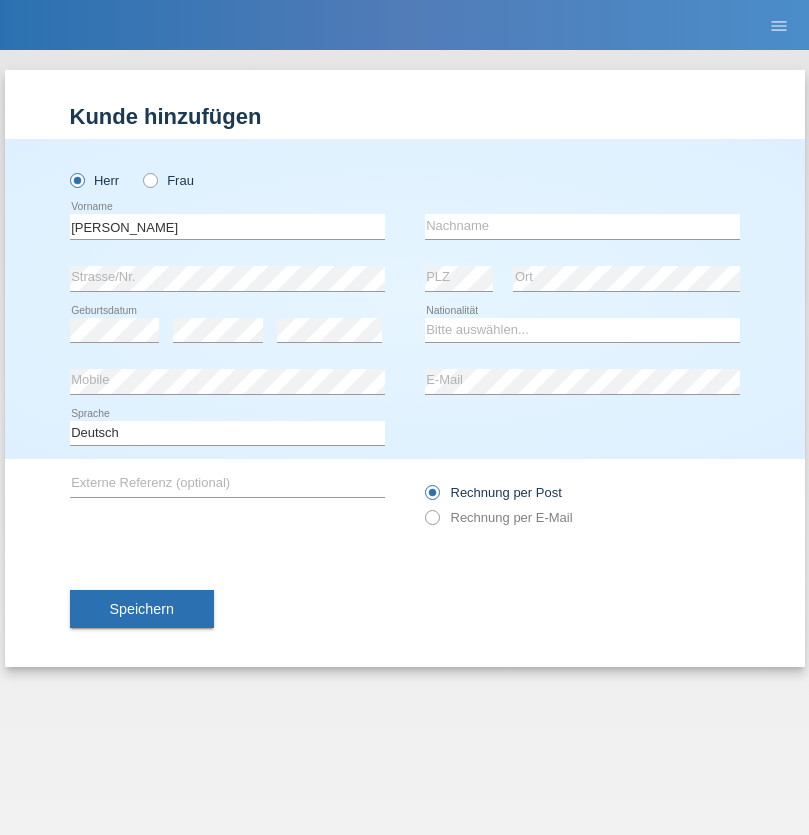 scroll, scrollTop: 0, scrollLeft: 0, axis: both 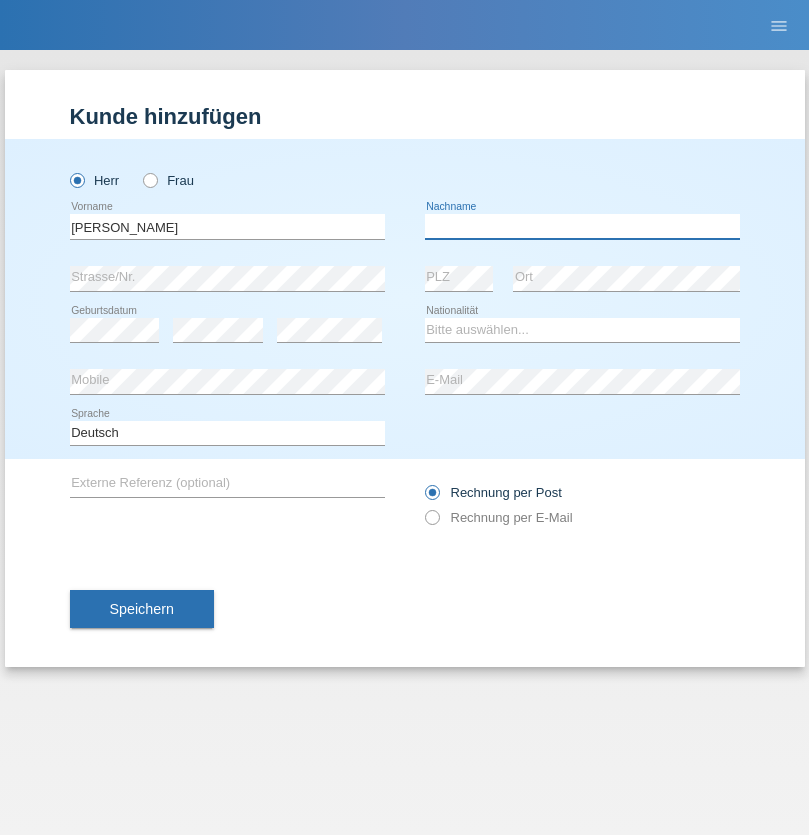 click at bounding box center (582, 226) 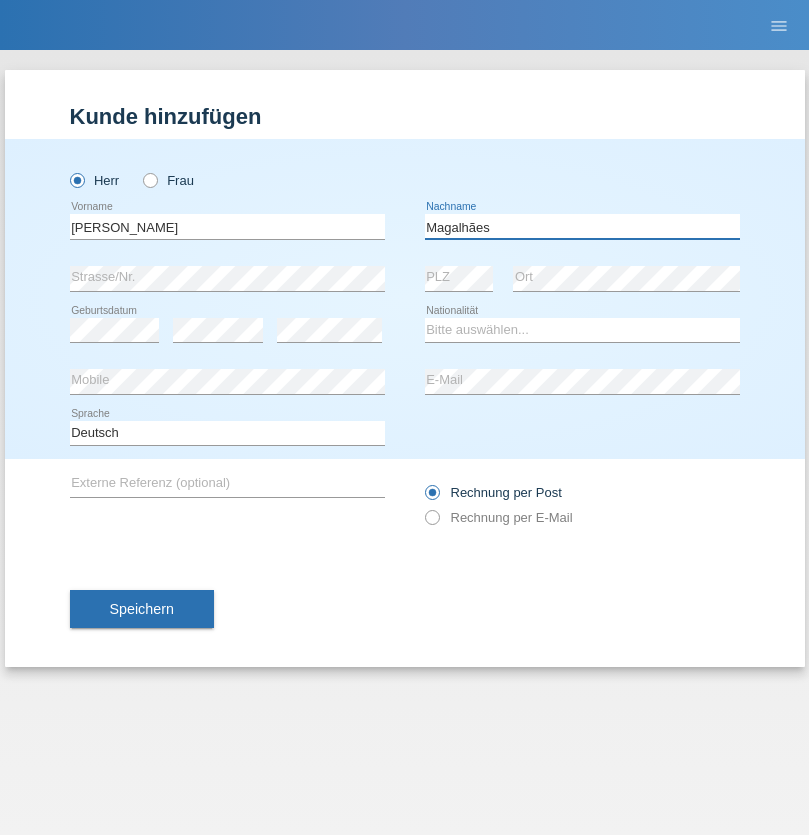 type on "Magalhães" 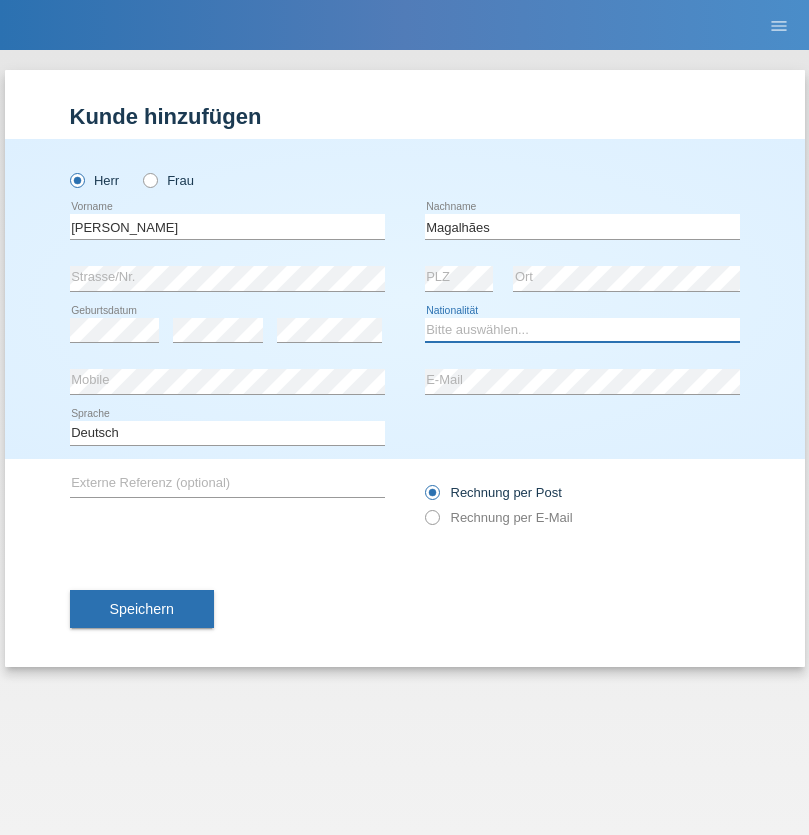 select on "PT" 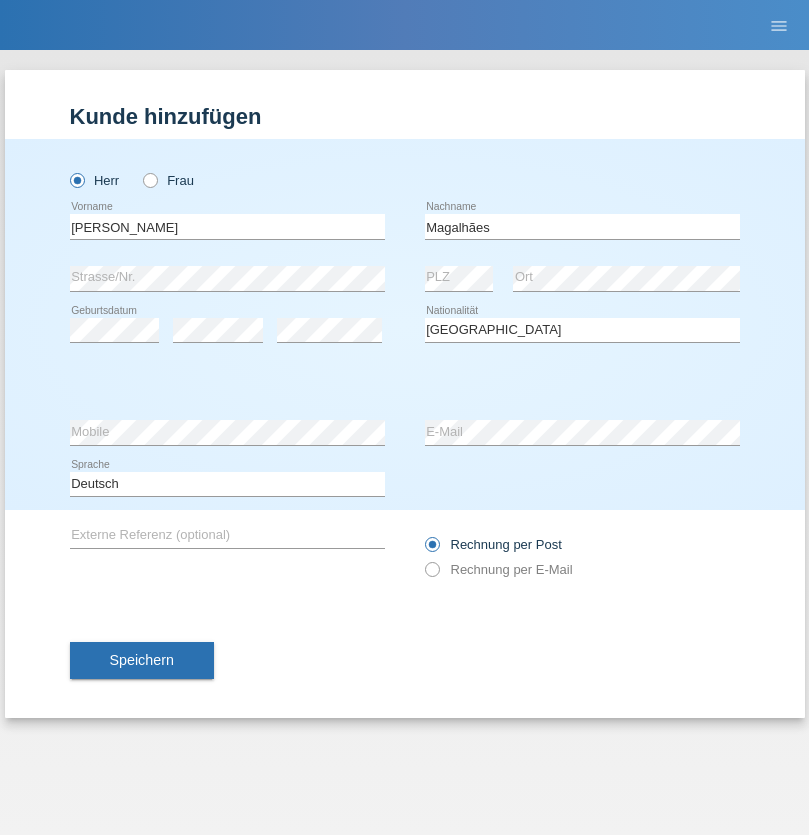 select on "C" 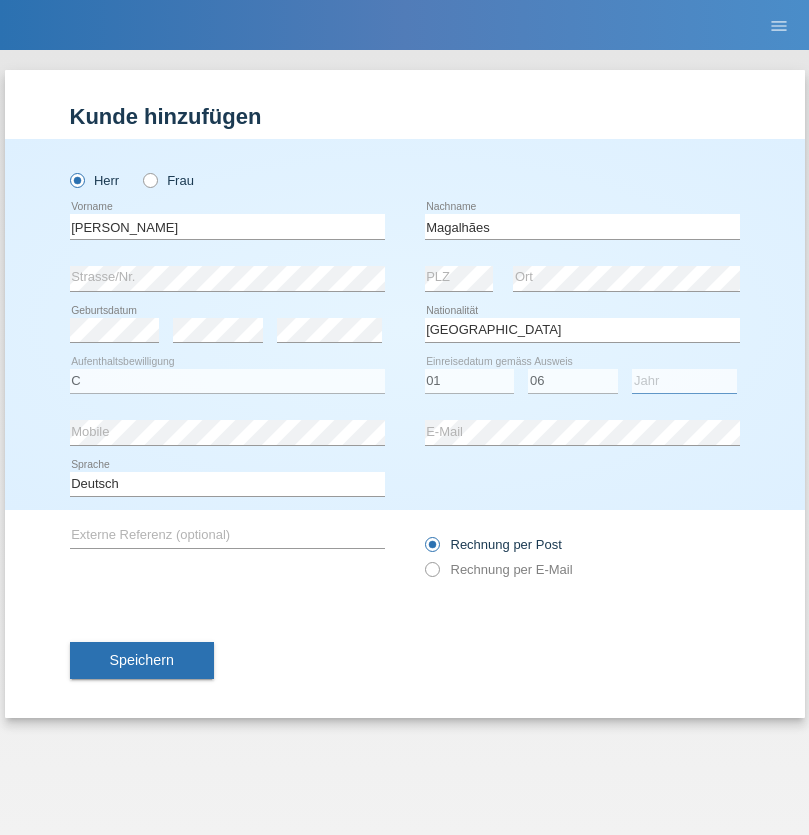 select on "2021" 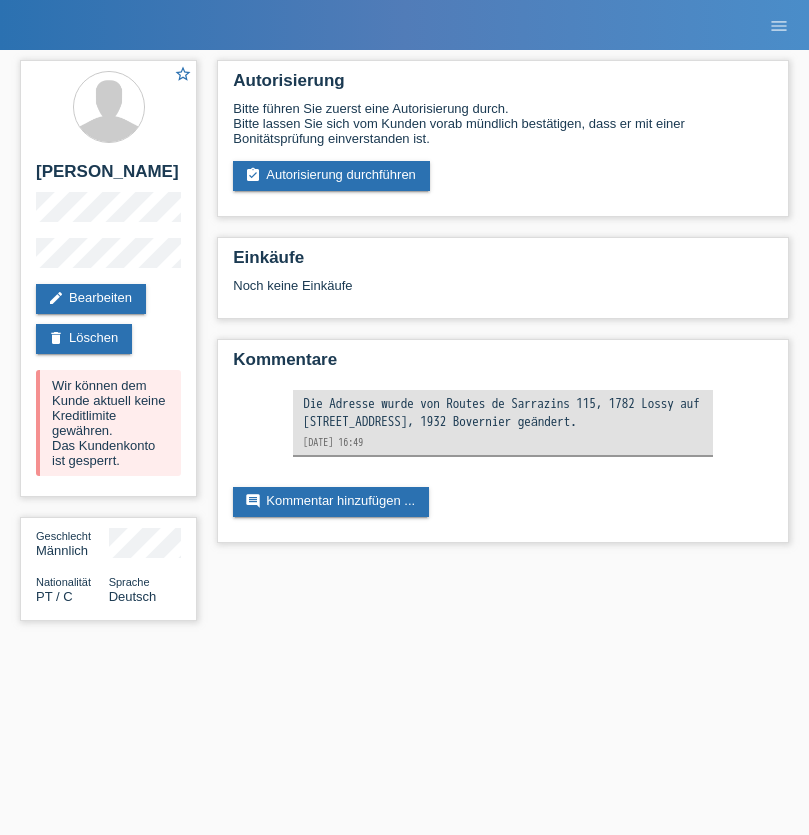 scroll, scrollTop: 0, scrollLeft: 0, axis: both 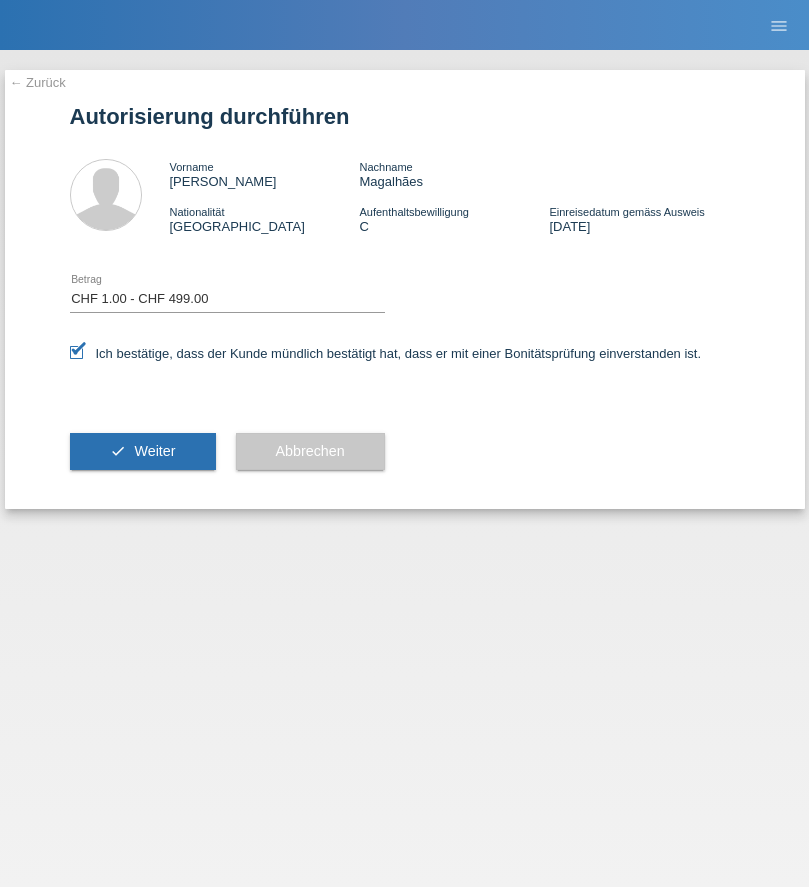 select on "1" 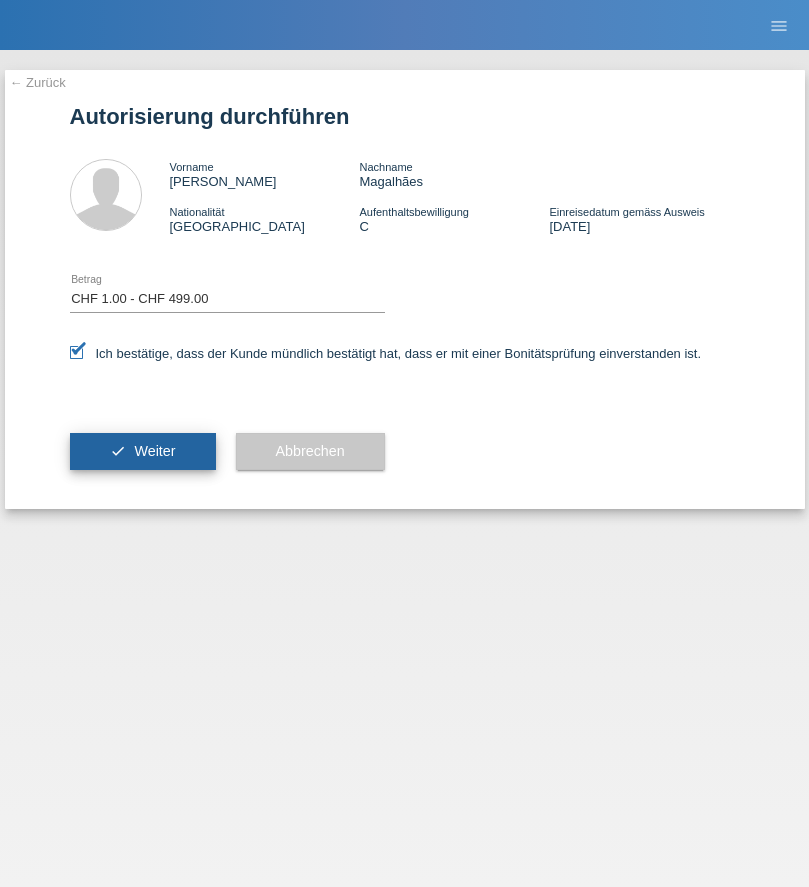 click on "Weiter" at bounding box center [154, 451] 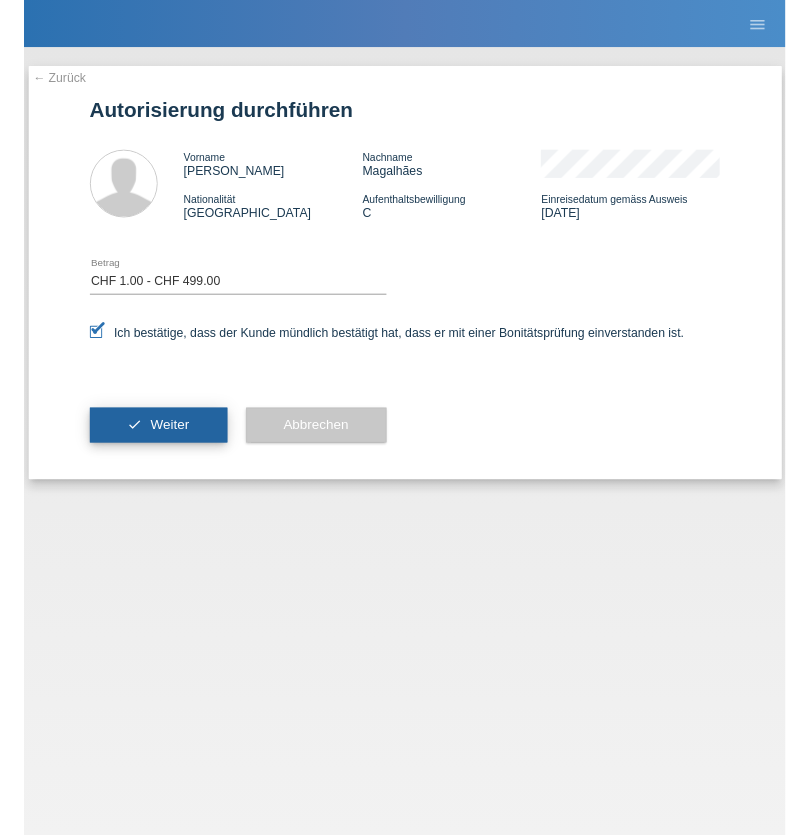 scroll, scrollTop: 0, scrollLeft: 0, axis: both 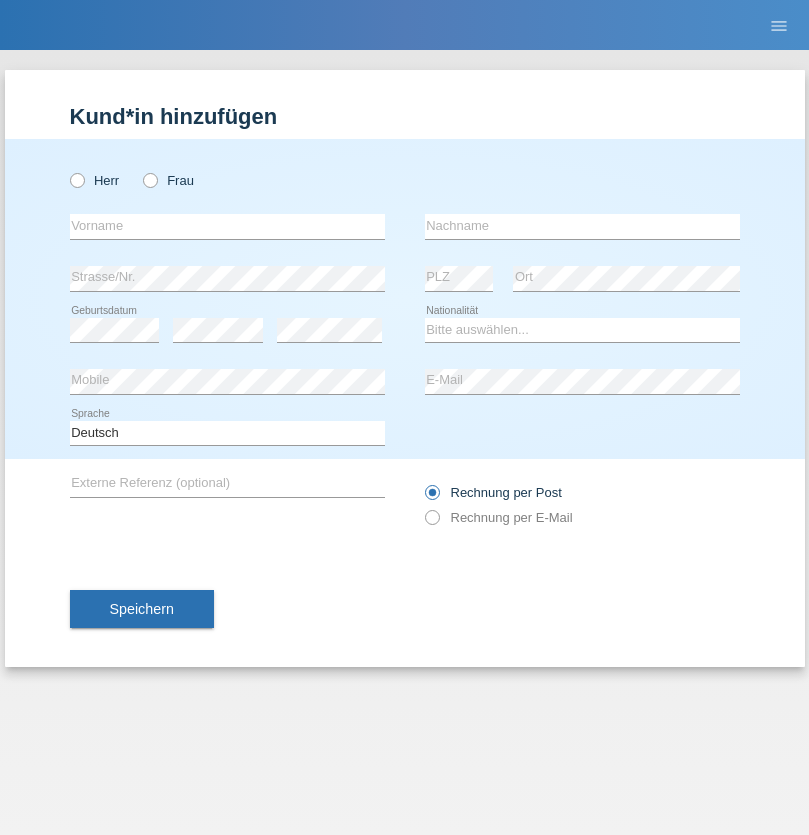 radio on "true" 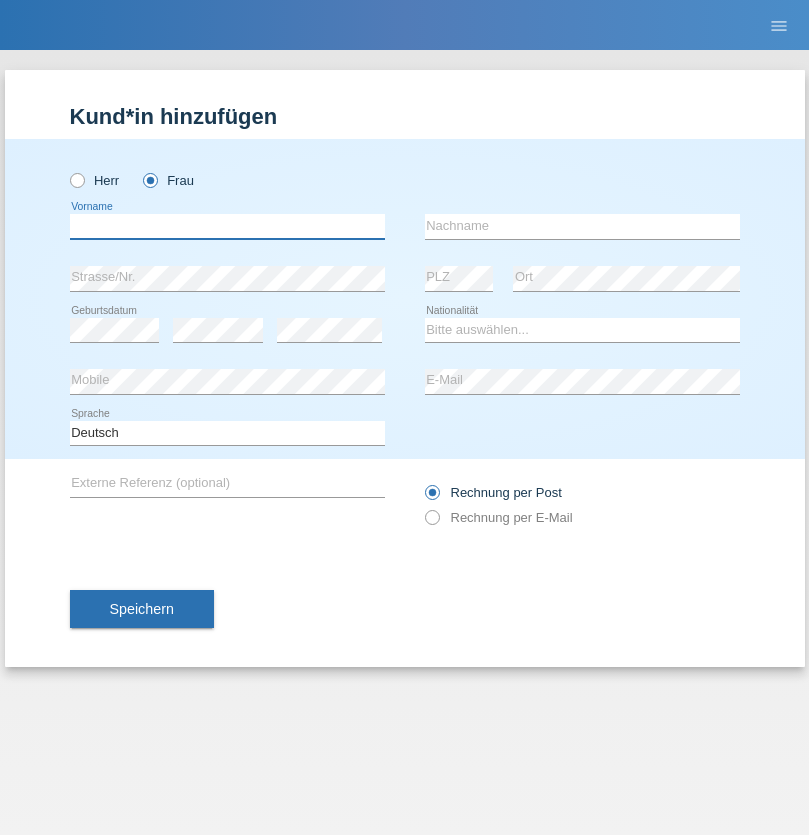 click at bounding box center [227, 226] 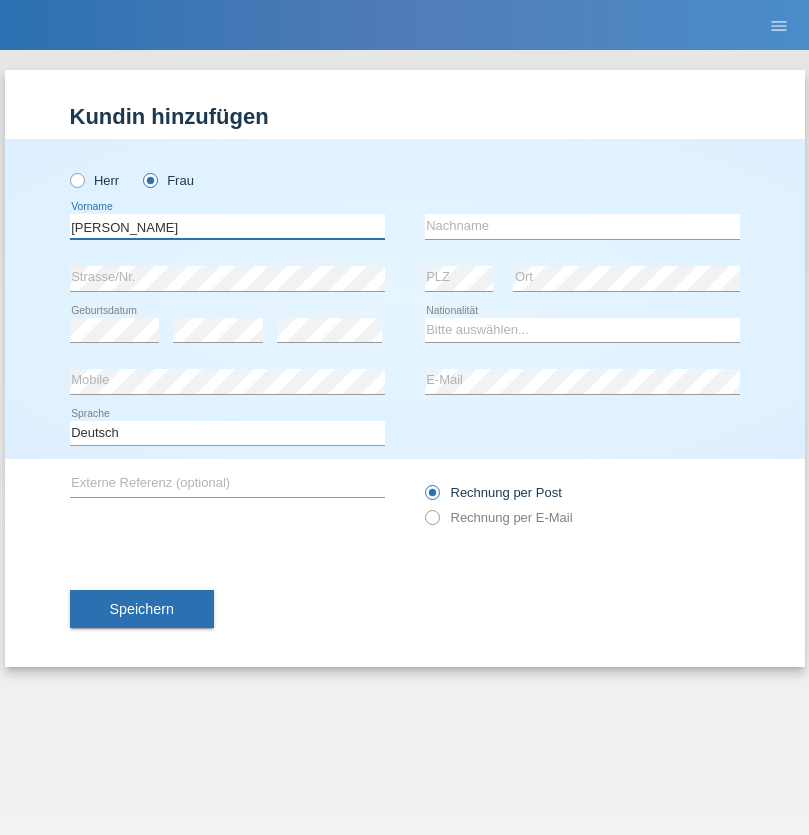 type on "[PERSON_NAME]" 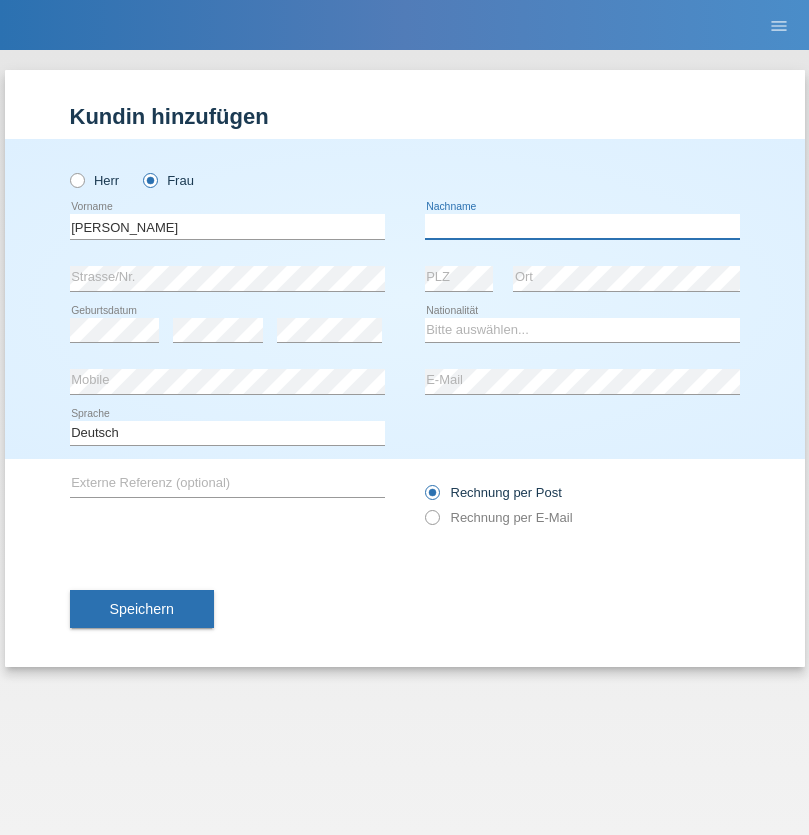 click at bounding box center (582, 226) 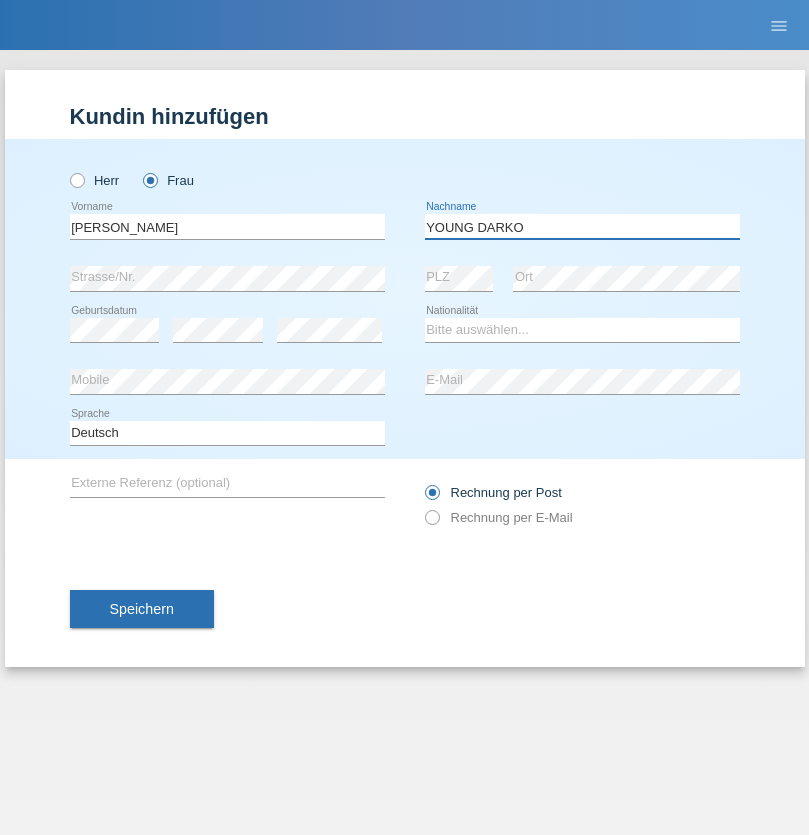 type on "YOUNG DARKO" 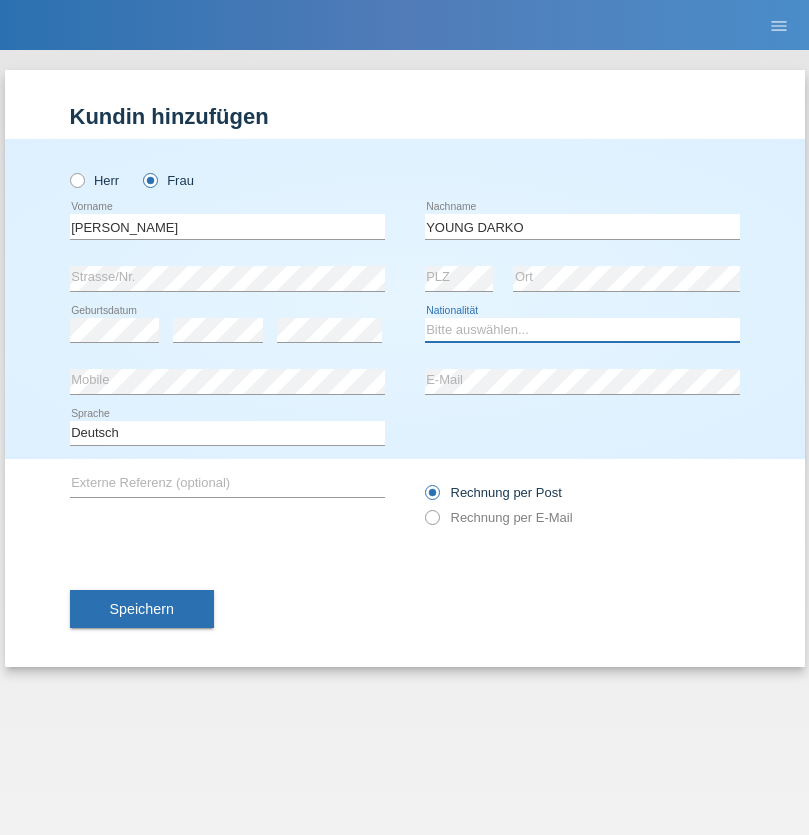 select on "CH" 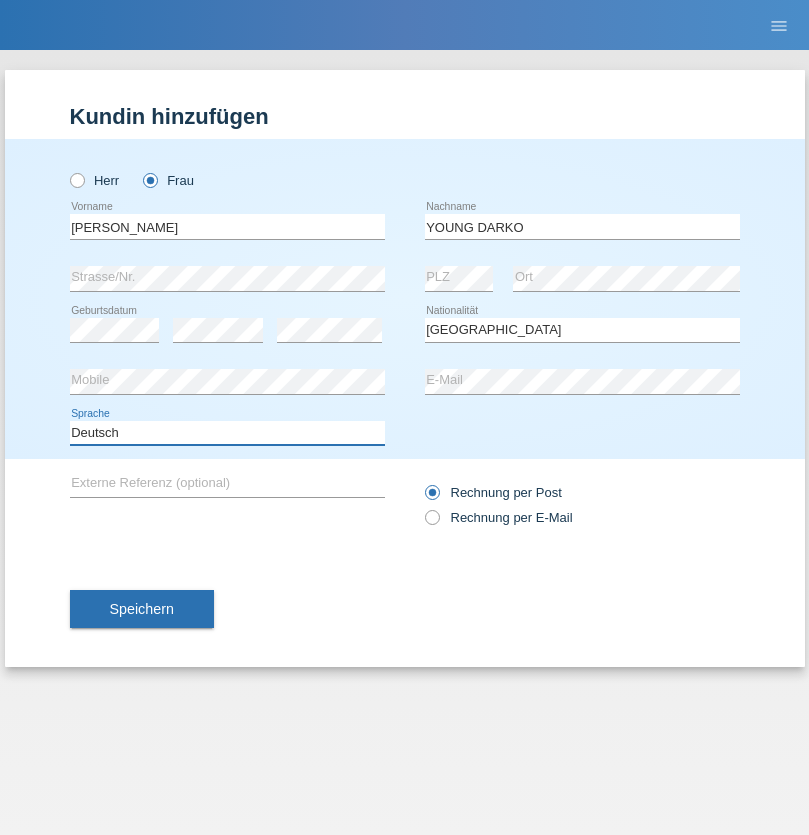 select on "en" 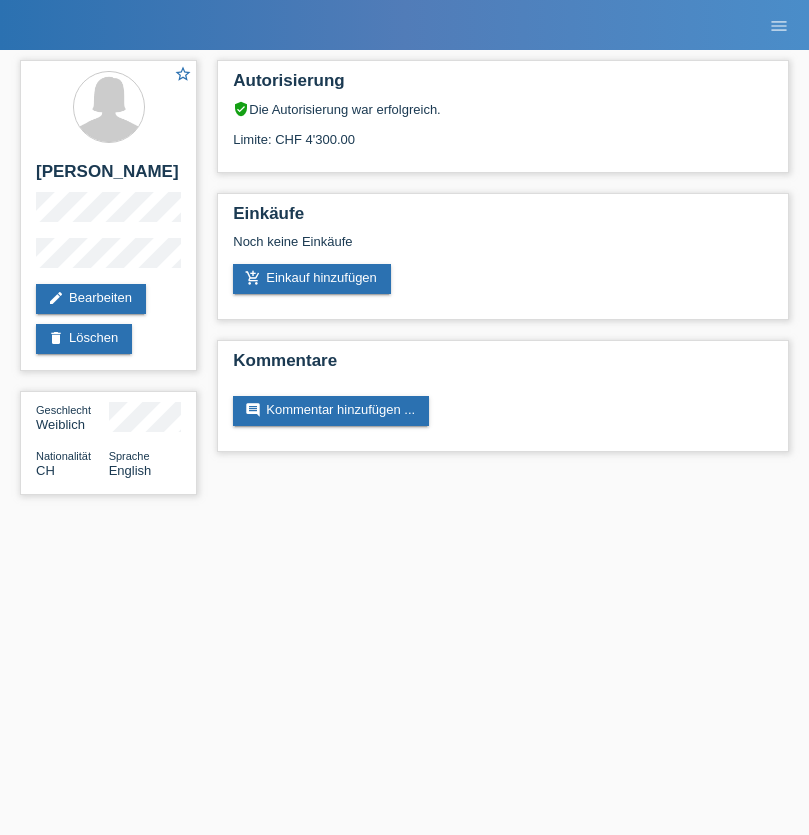 scroll, scrollTop: 0, scrollLeft: 0, axis: both 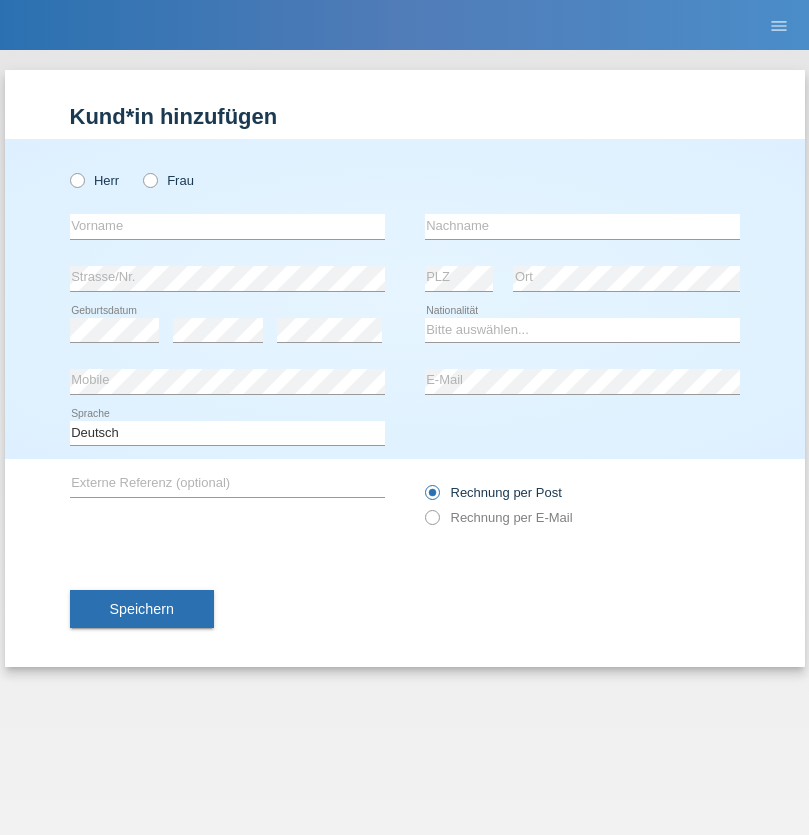 radio on "true" 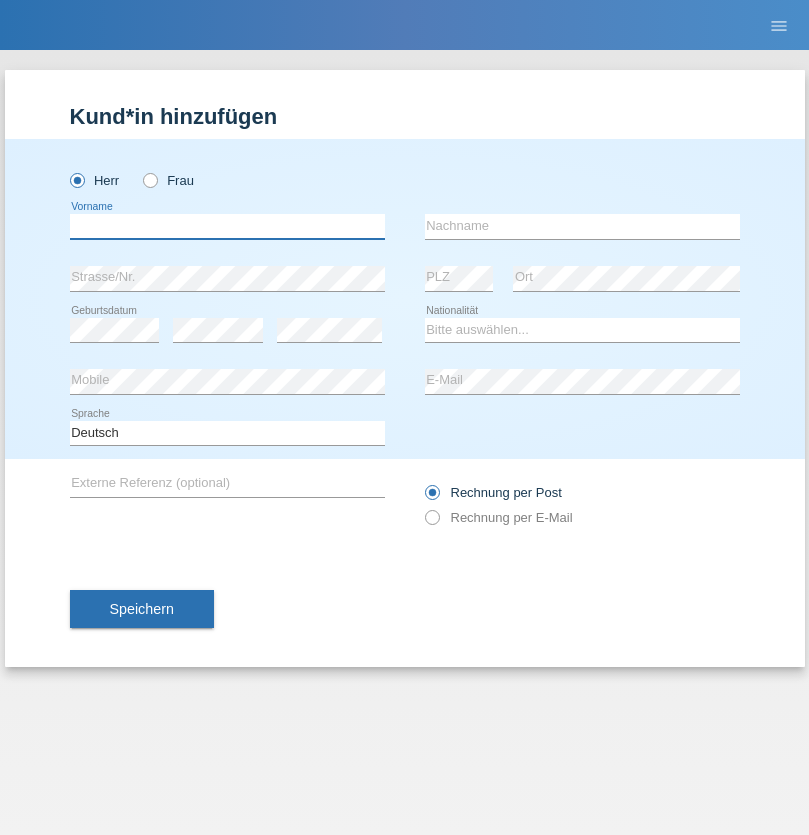 click at bounding box center [227, 226] 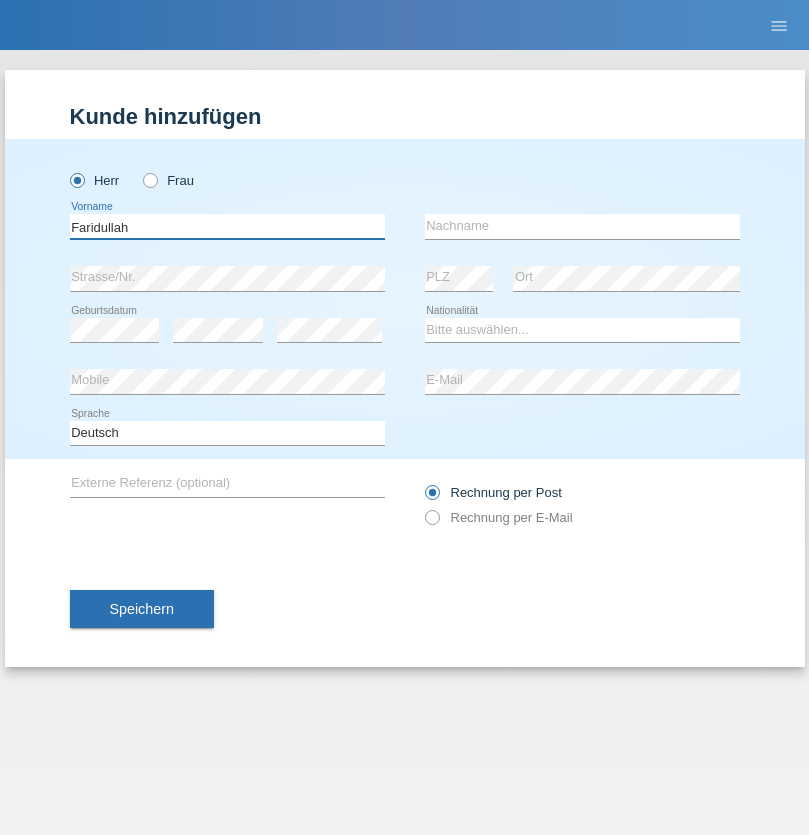 type on "Faridullah" 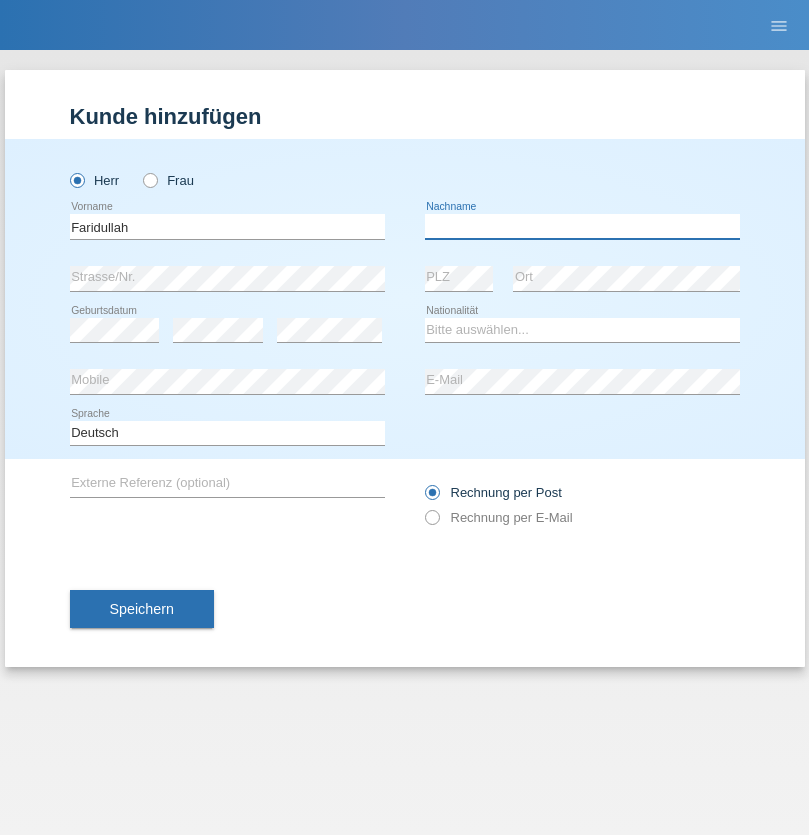 click at bounding box center [582, 226] 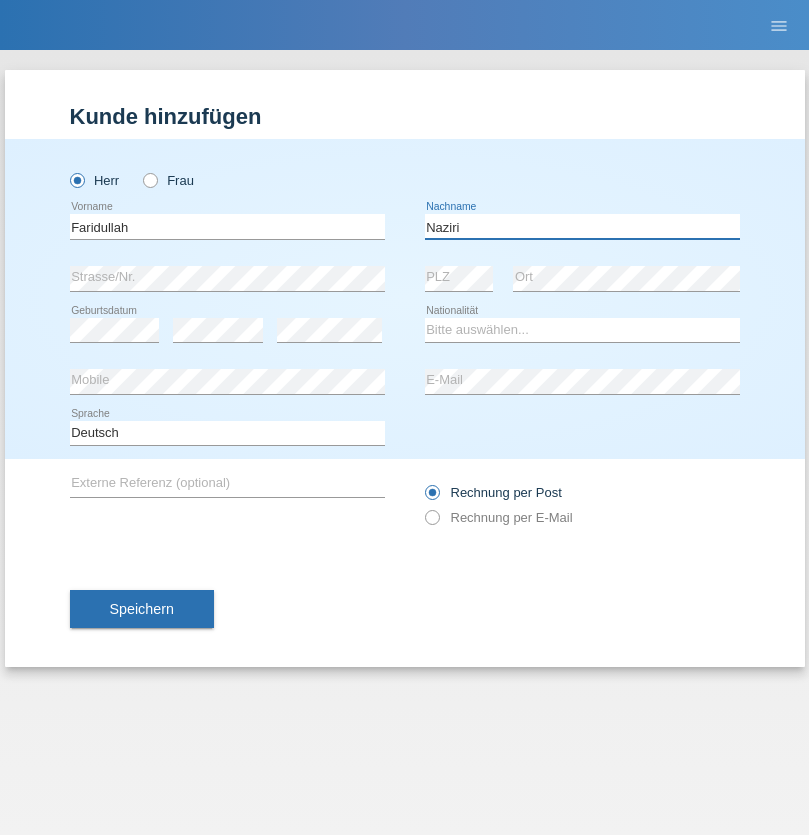 type on "Naziri" 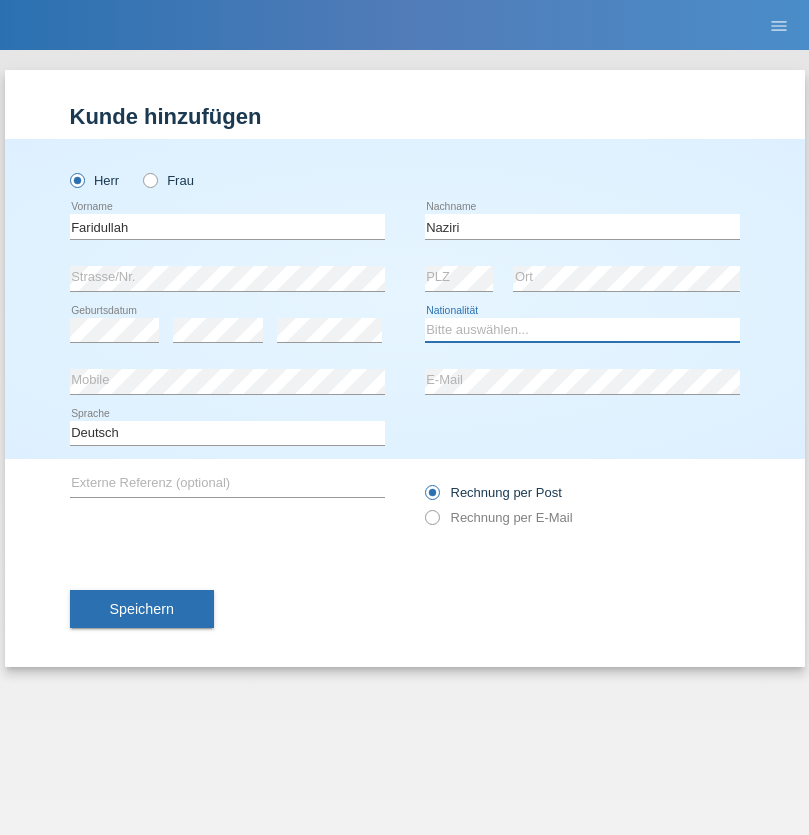 select on "AF" 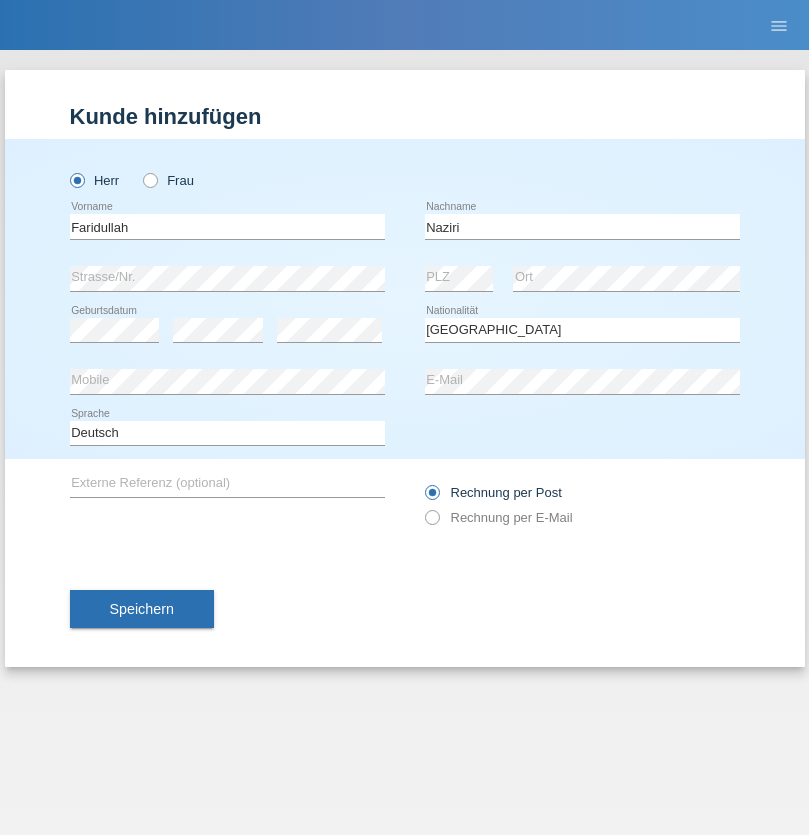 select on "C" 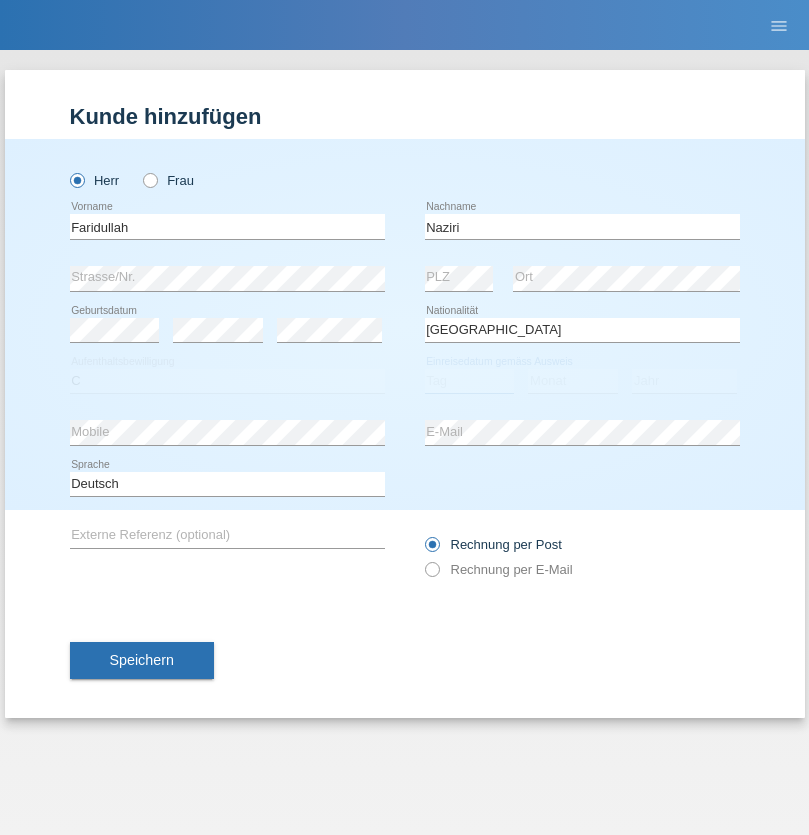 select on "12" 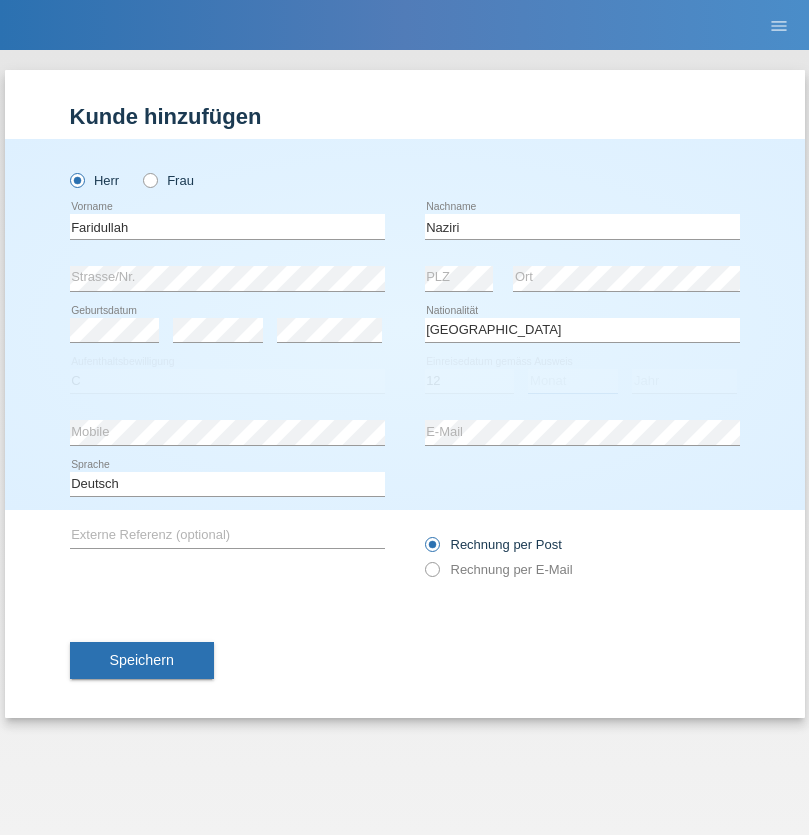 select on "01" 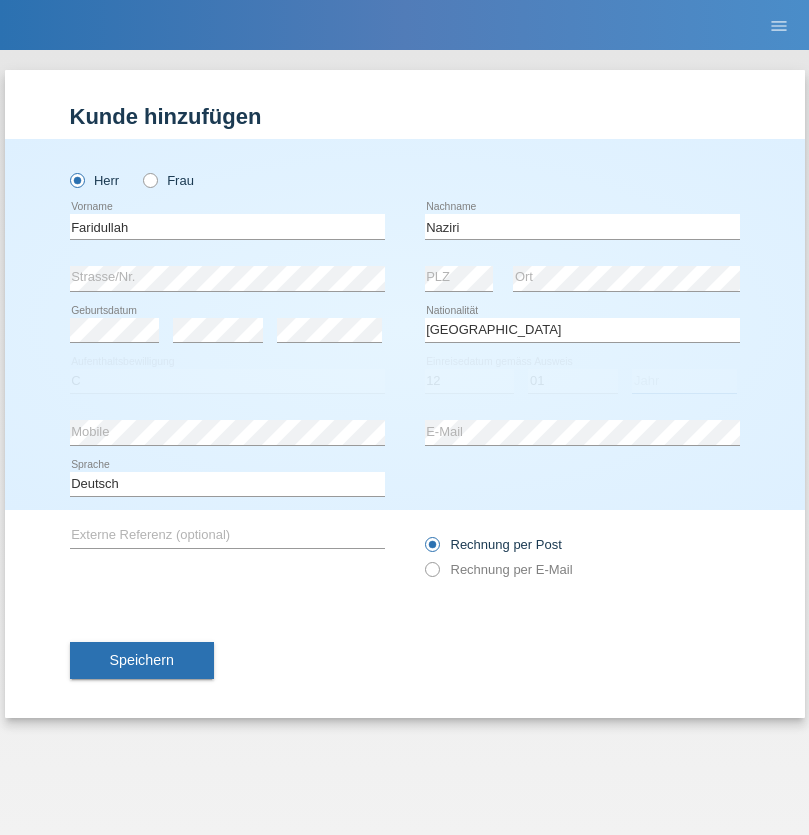 select on "2005" 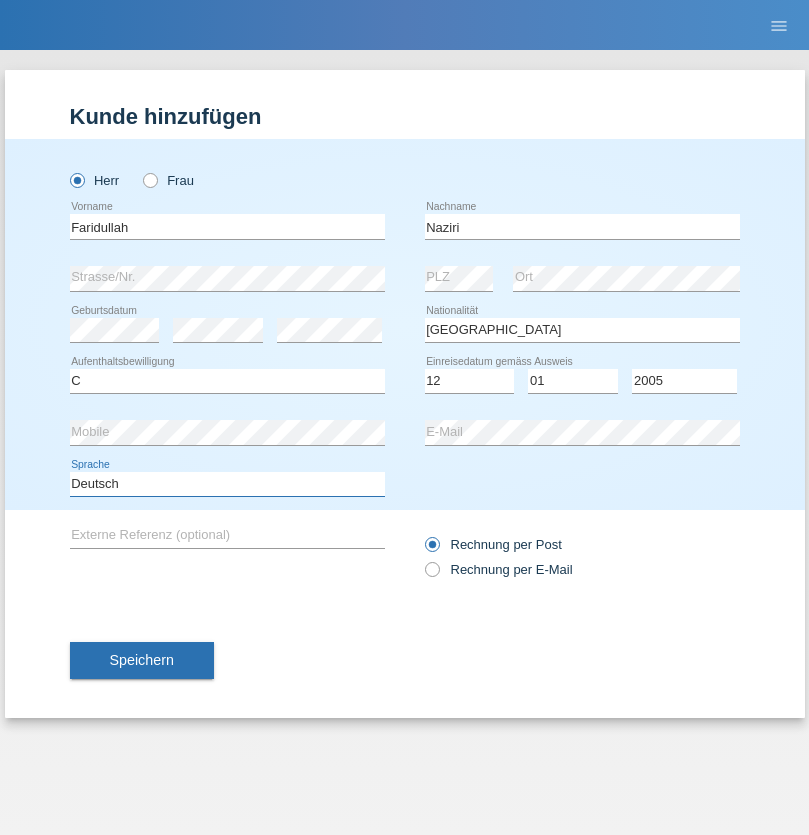 select on "en" 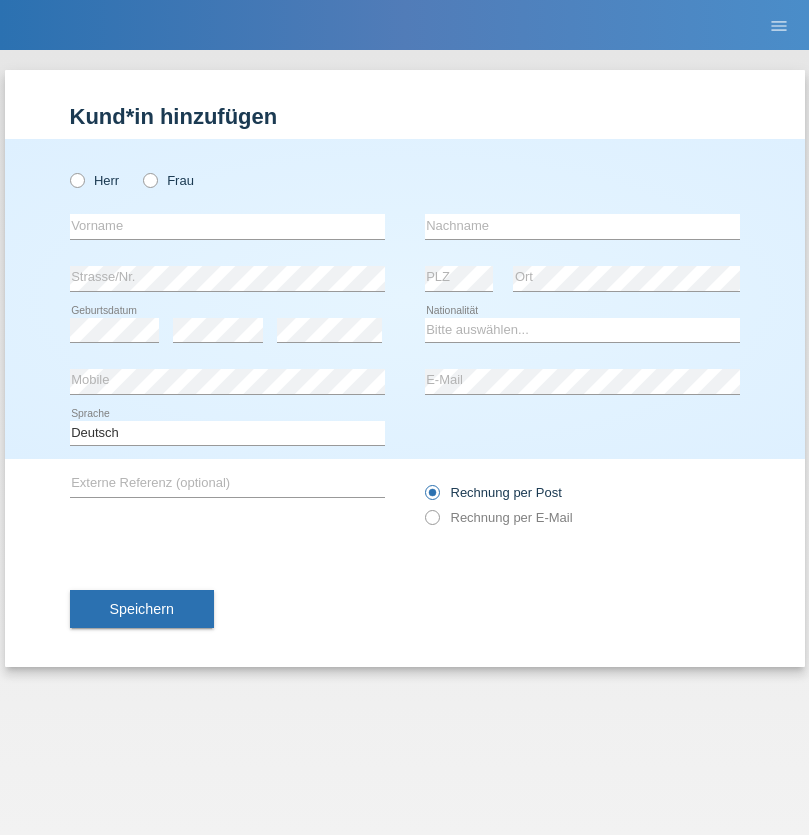 scroll, scrollTop: 0, scrollLeft: 0, axis: both 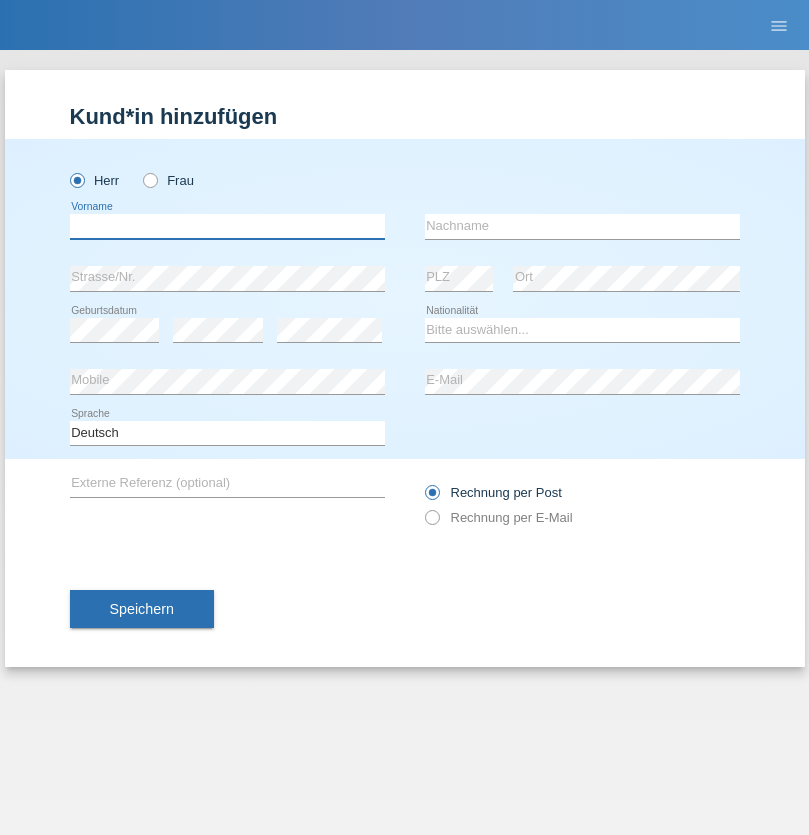 click at bounding box center [227, 226] 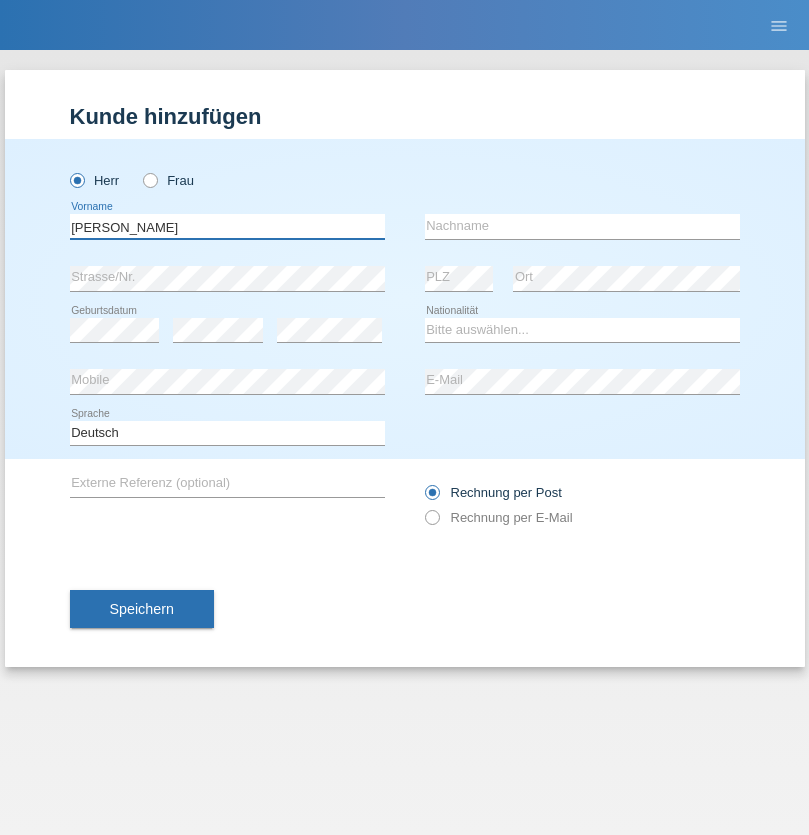 type on "[PERSON_NAME]" 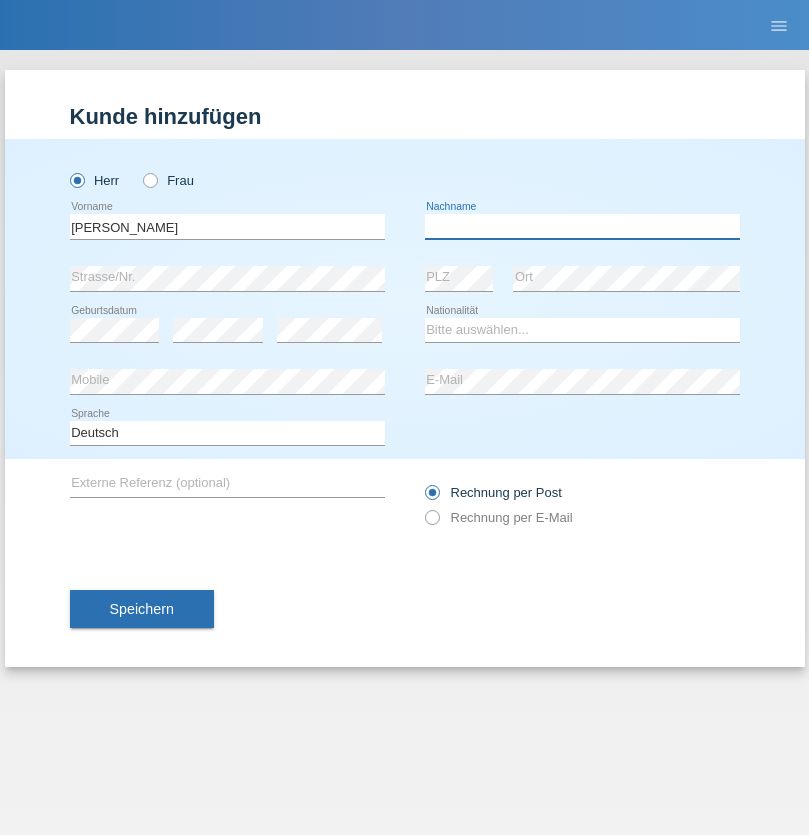 click at bounding box center [582, 226] 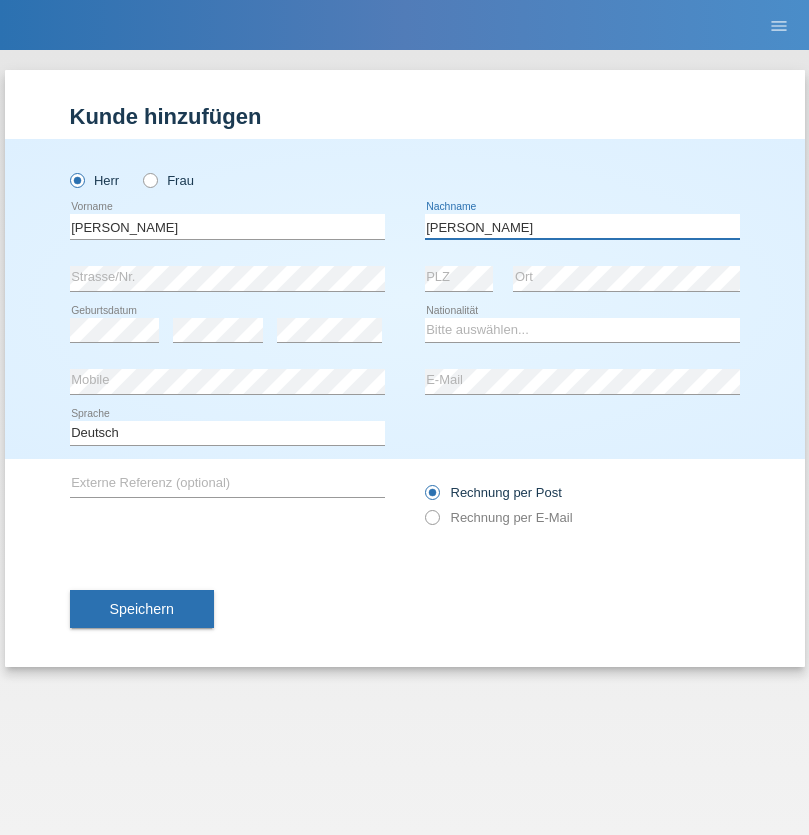 type on "[PERSON_NAME]" 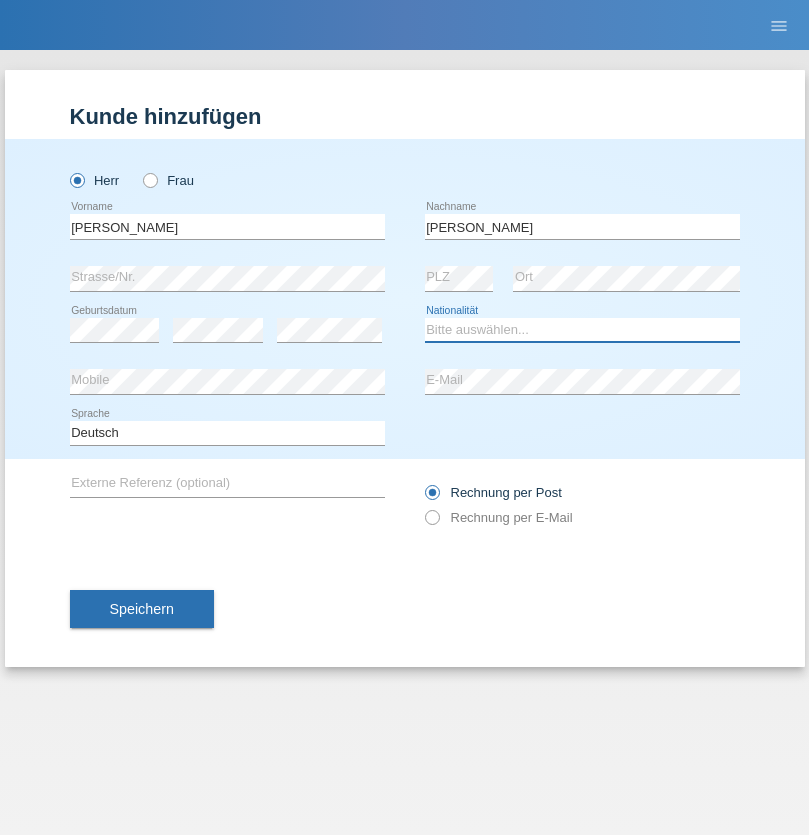 select on "PT" 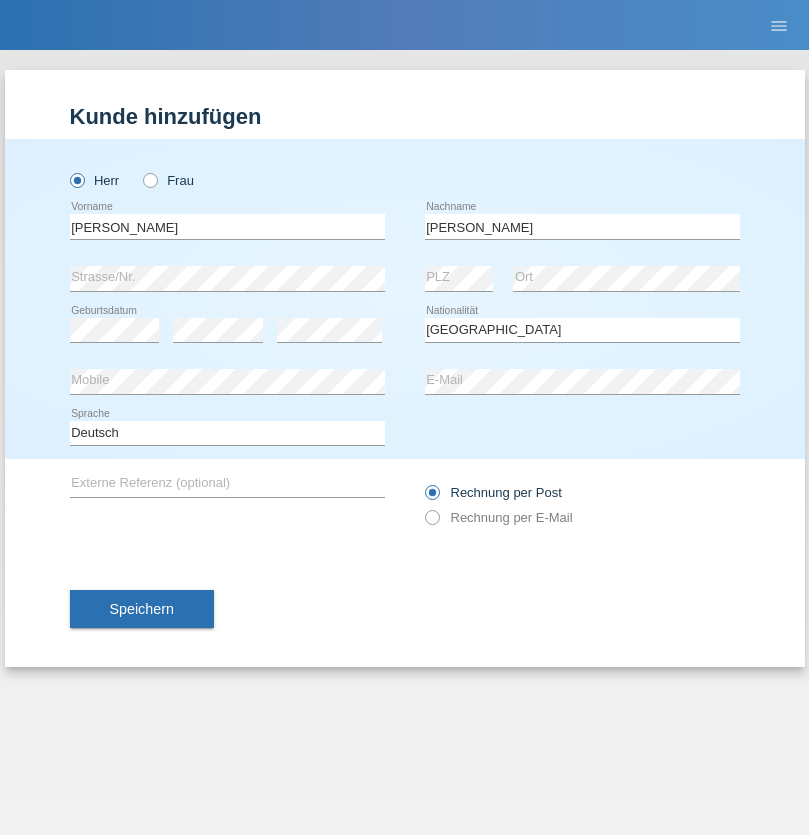 select on "C" 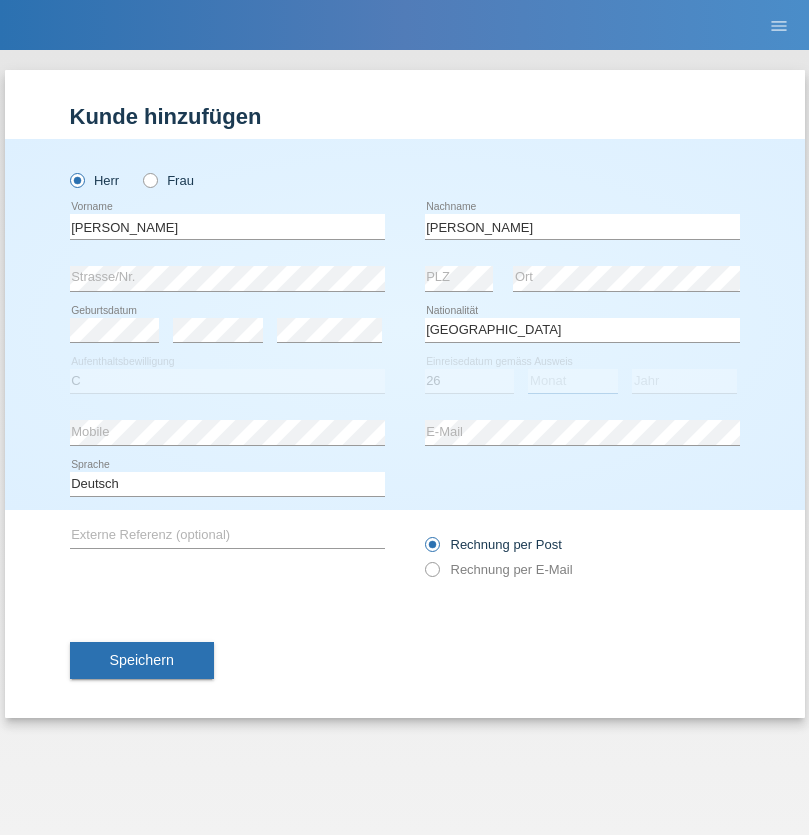 select on "09" 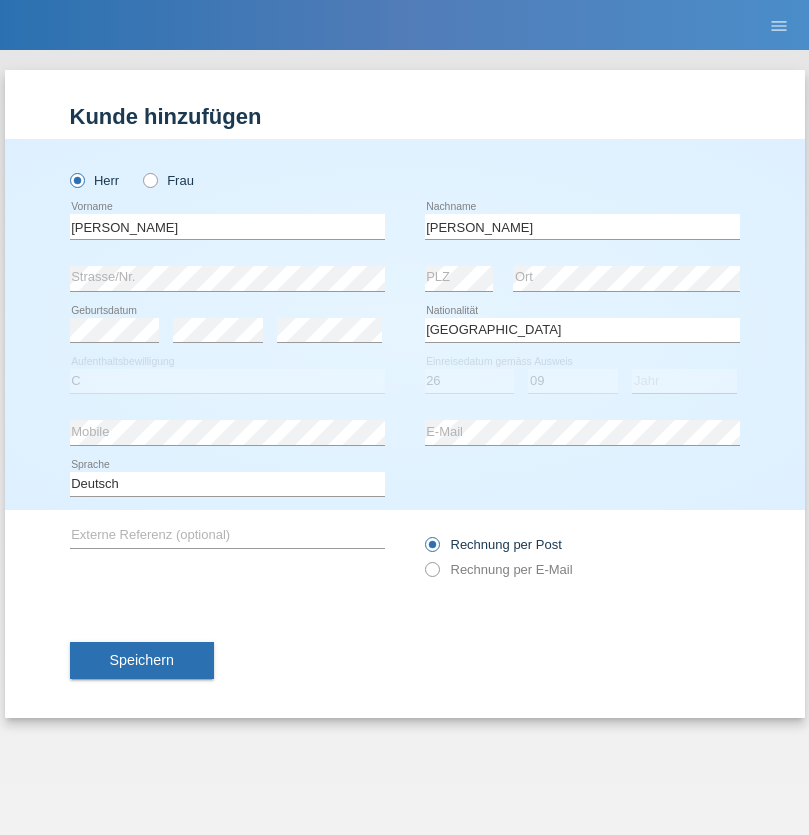 select on "2021" 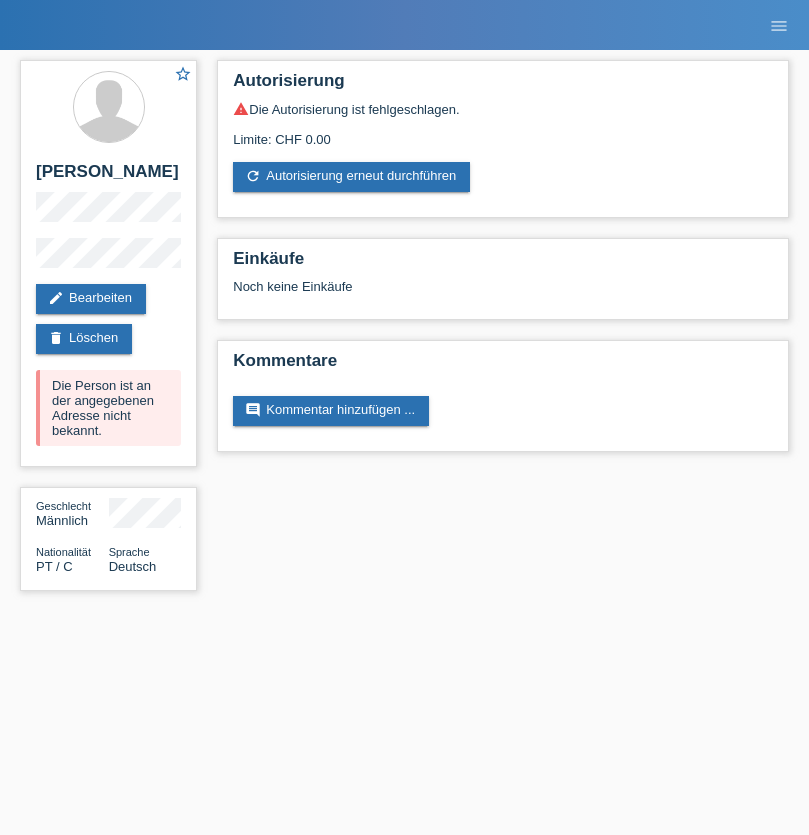 scroll, scrollTop: 0, scrollLeft: 0, axis: both 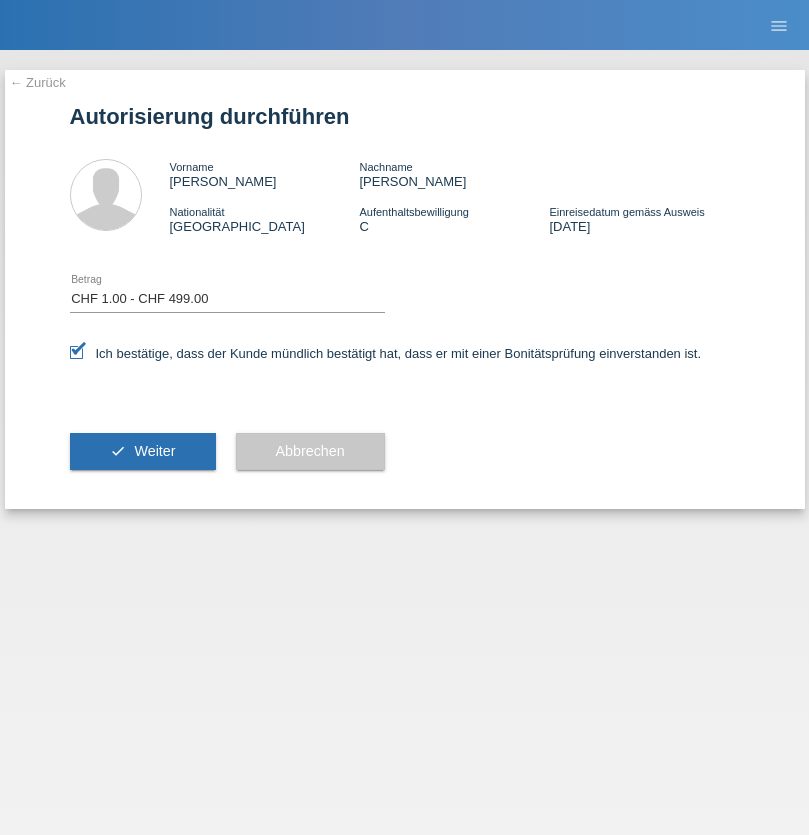 select on "1" 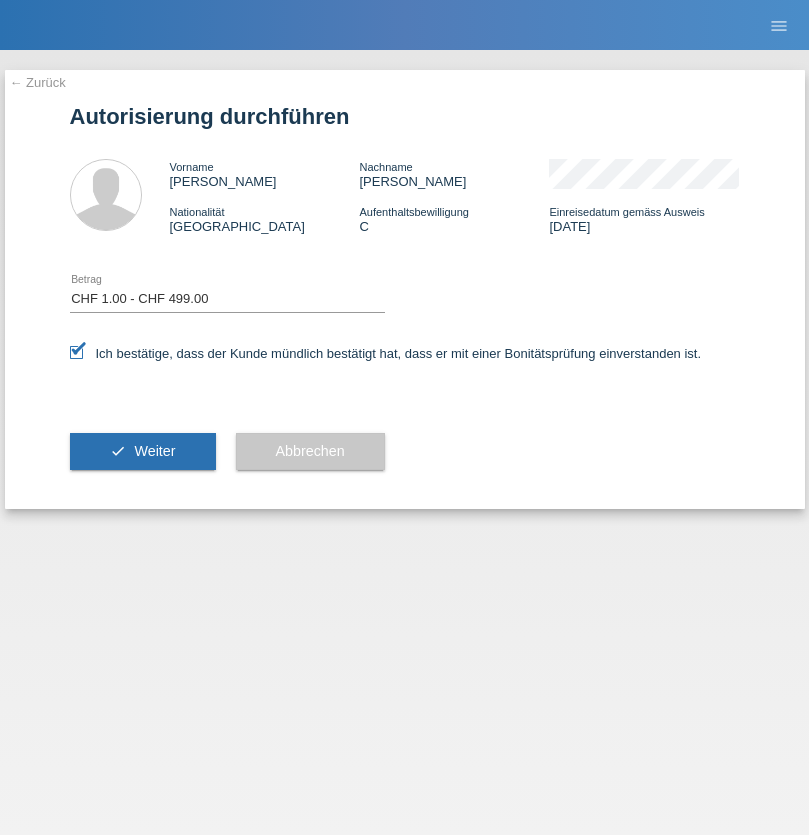 scroll, scrollTop: 0, scrollLeft: 0, axis: both 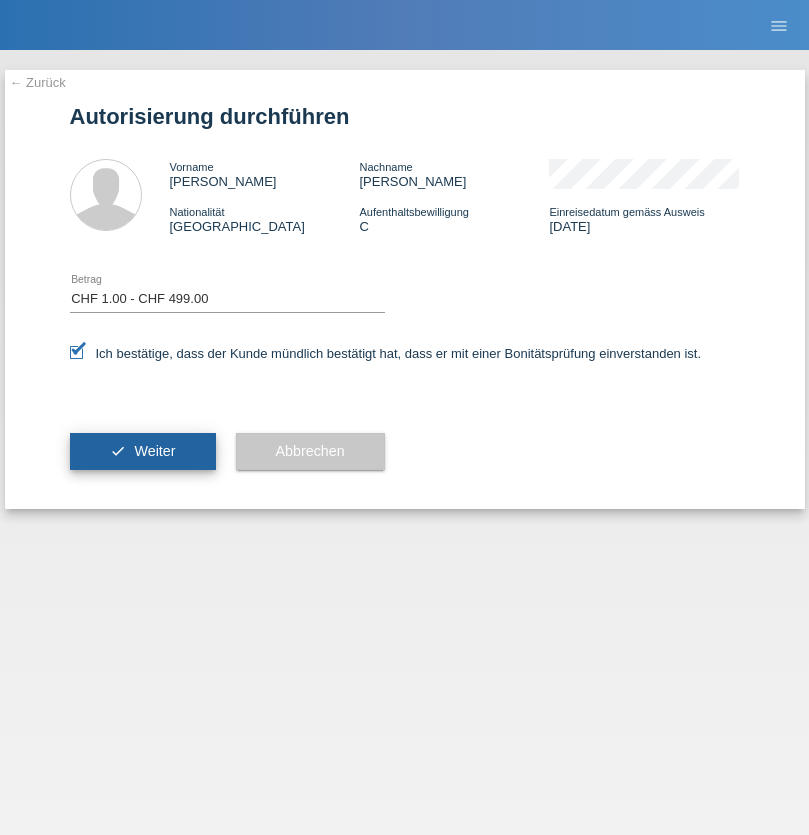 click on "Weiter" at bounding box center (154, 451) 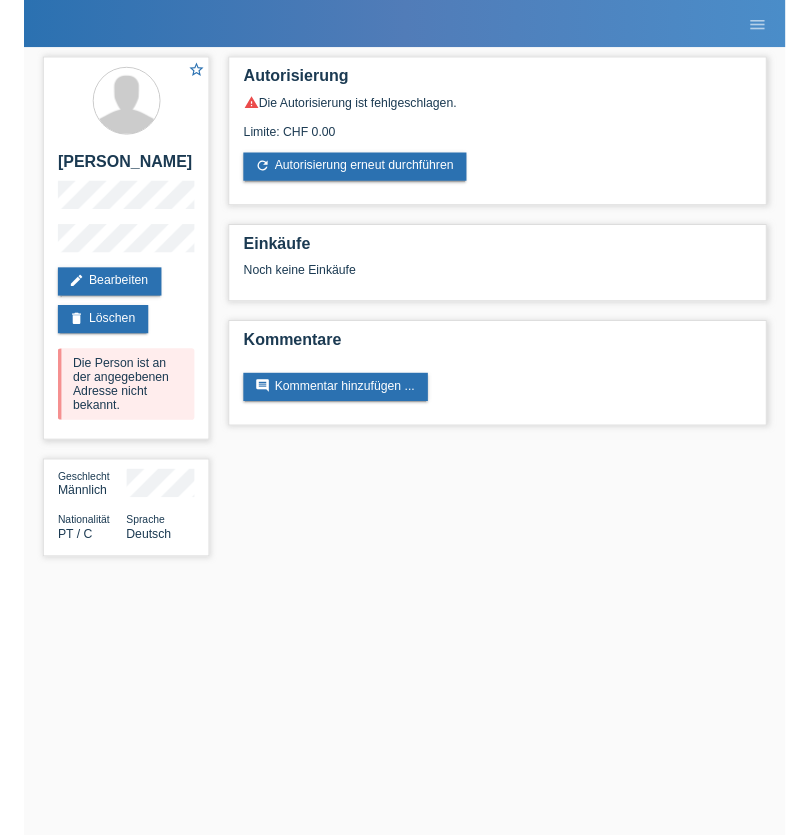 scroll, scrollTop: 0, scrollLeft: 0, axis: both 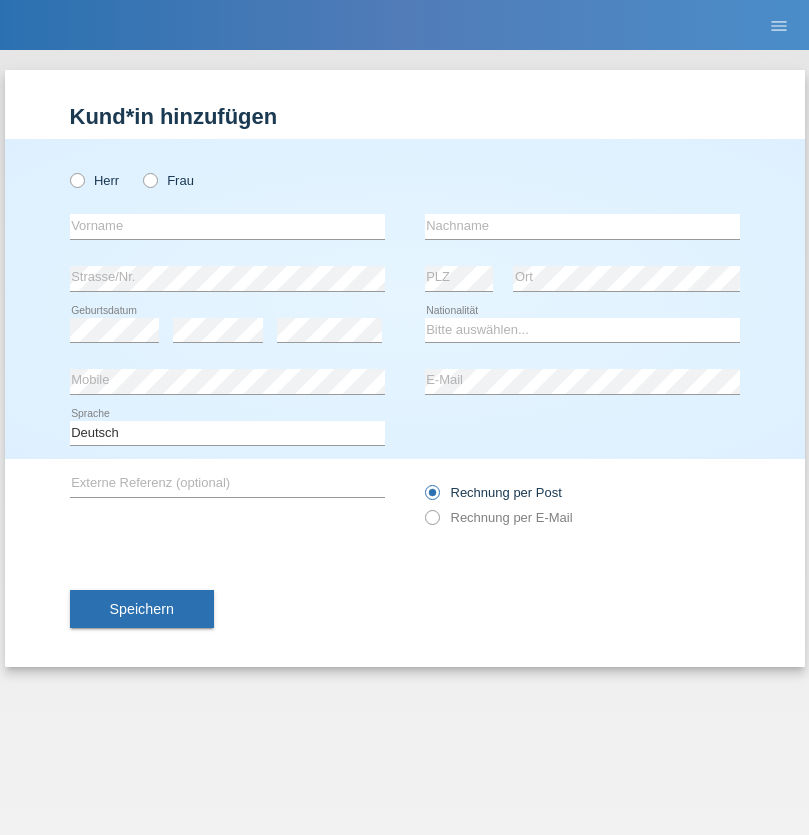 radio on "true" 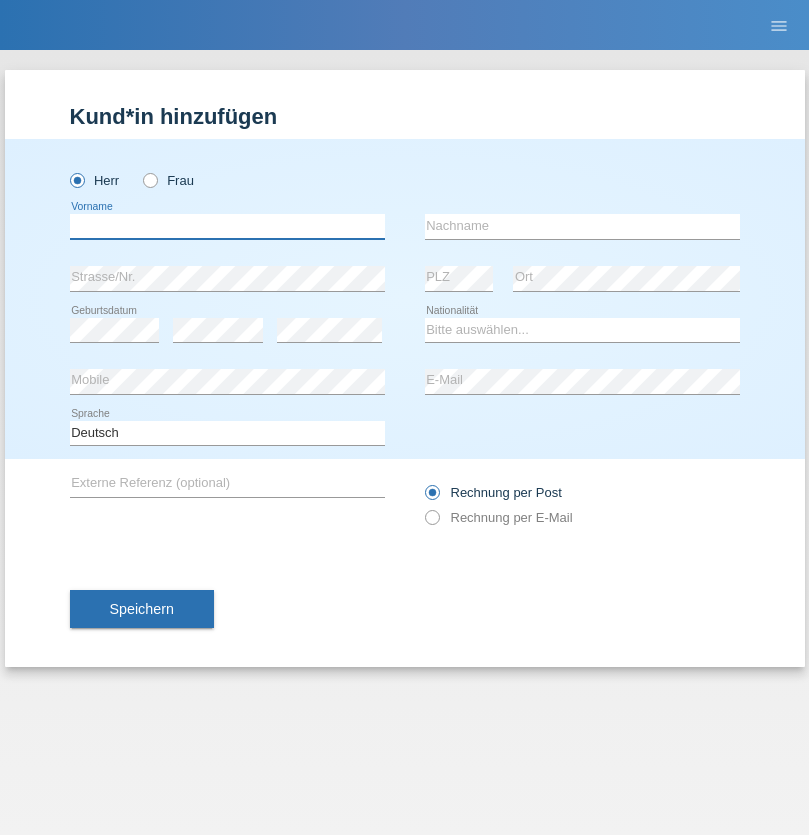 click at bounding box center (227, 226) 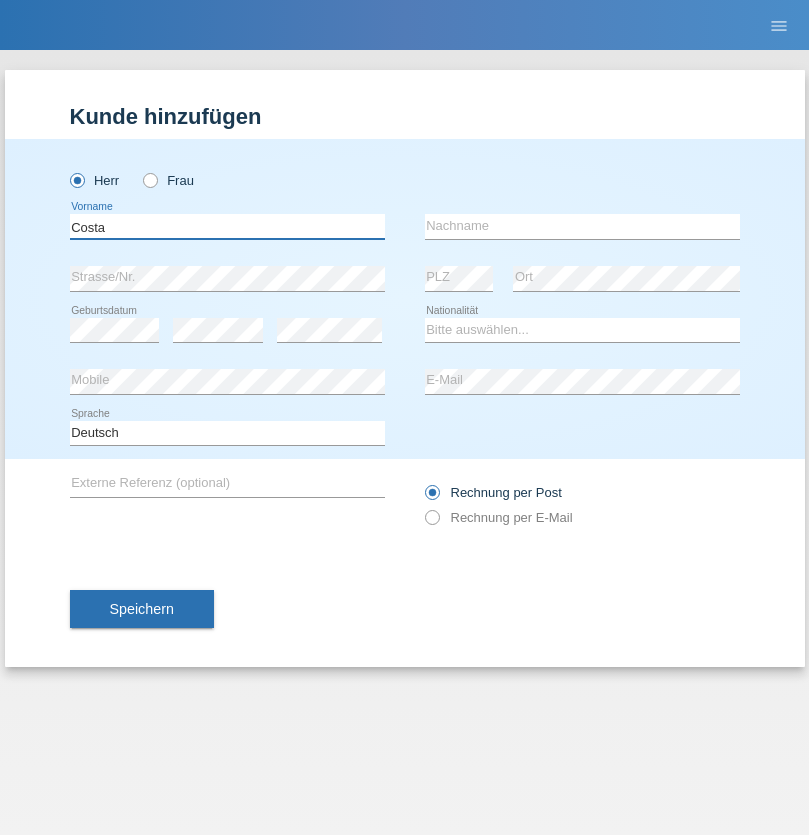 type on "Costa" 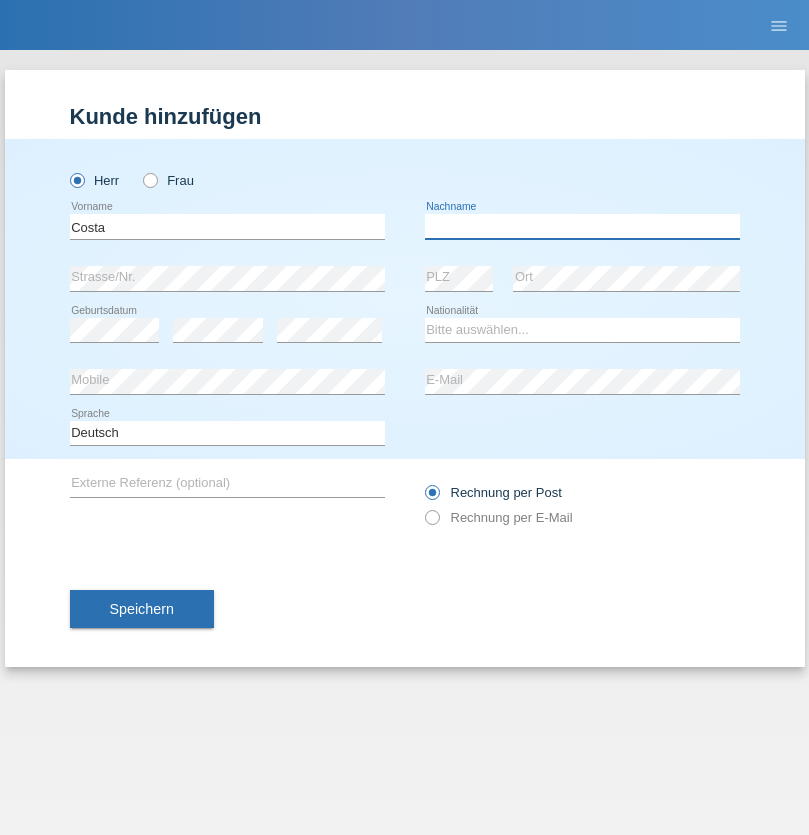 click at bounding box center [582, 226] 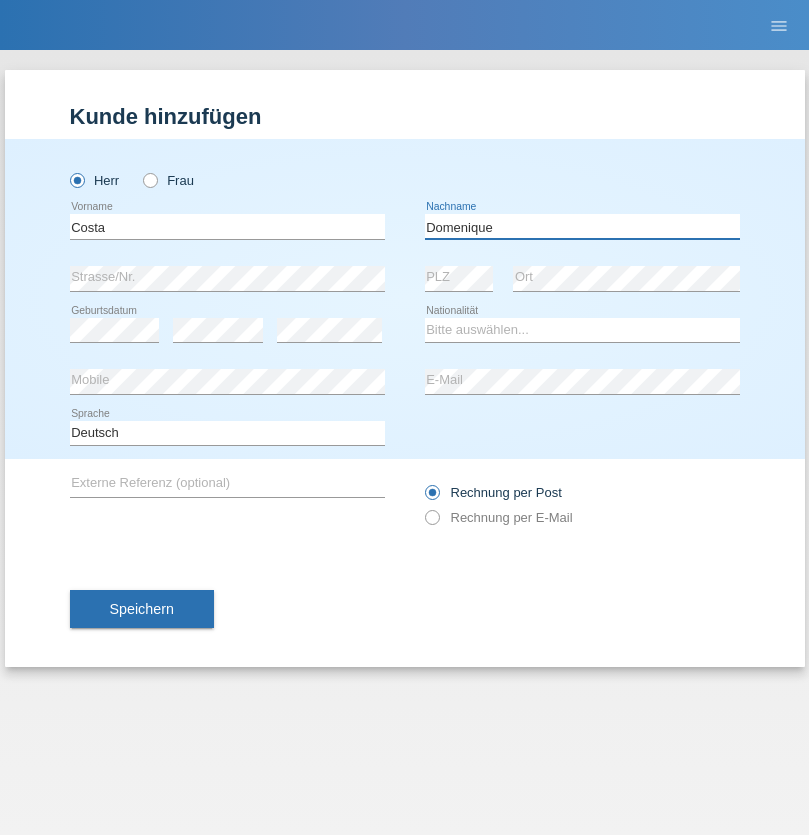 type on "Domenique" 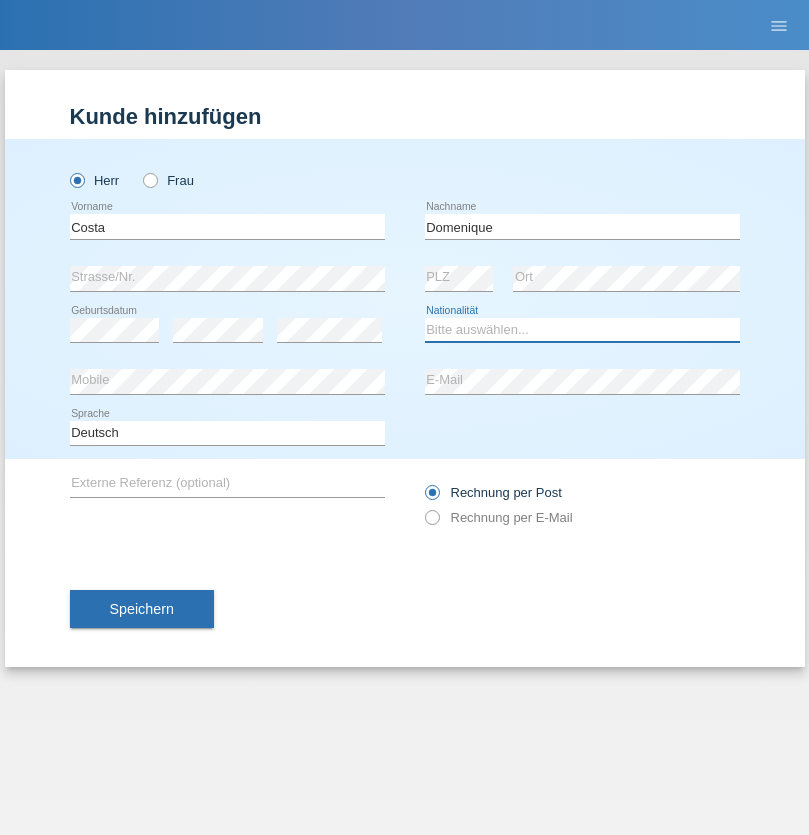 select on "PT" 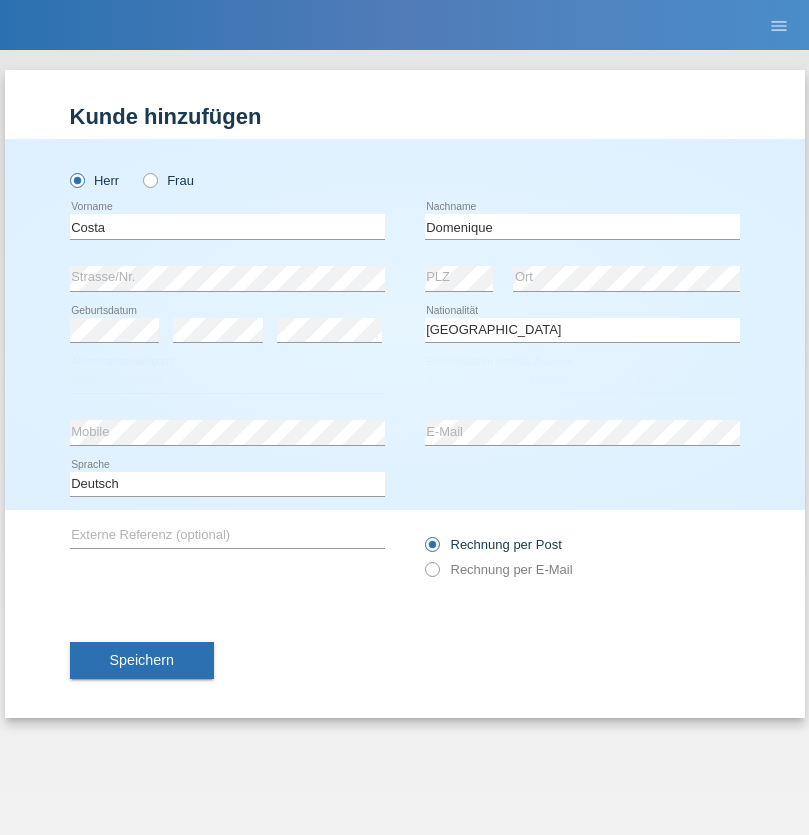 select on "C" 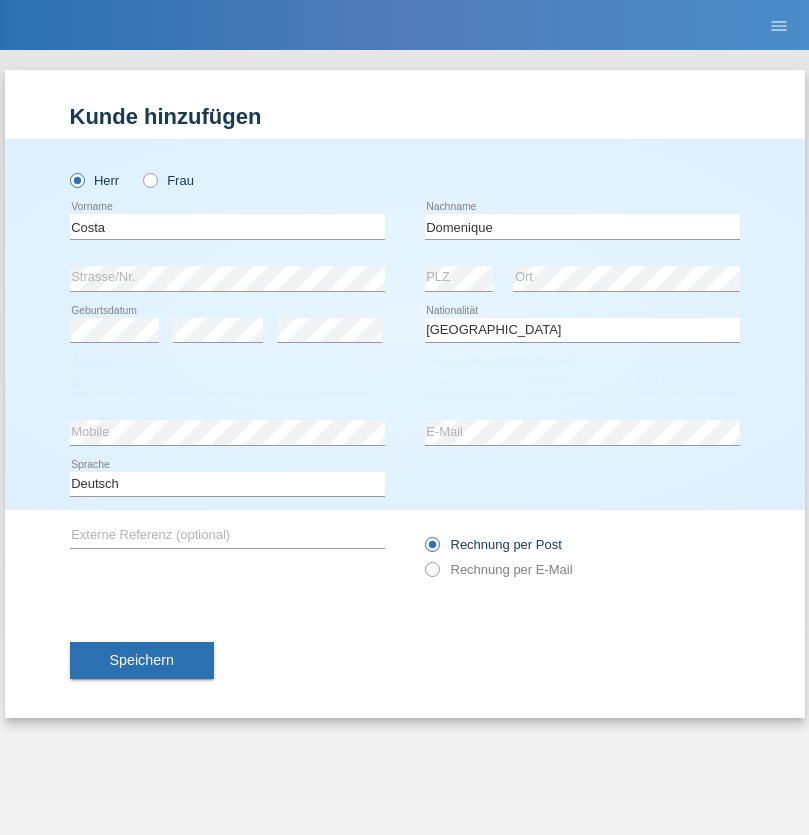 select on "05" 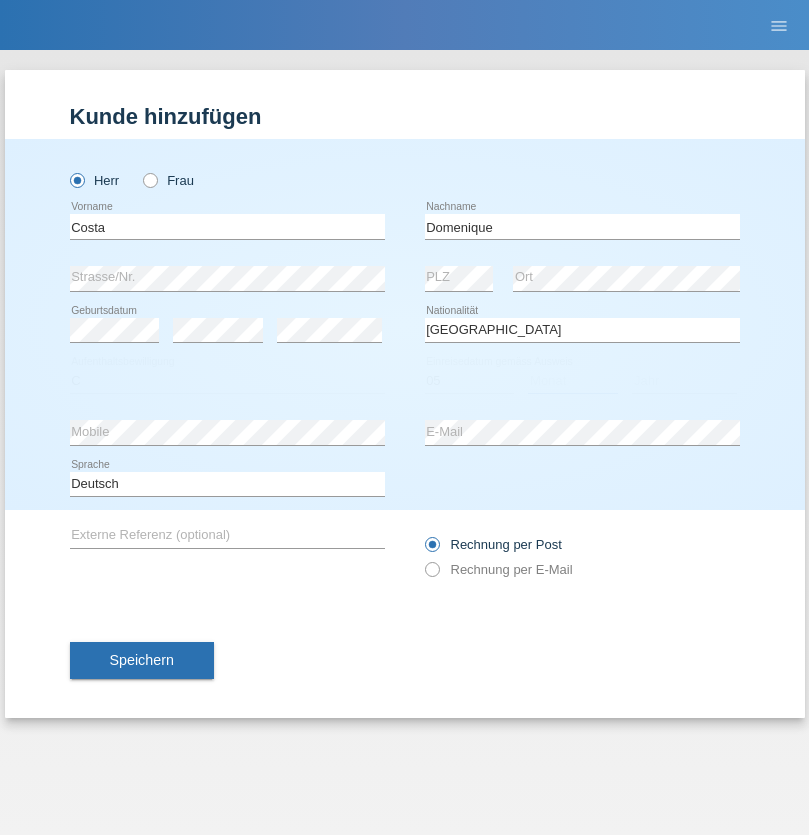 select on "07" 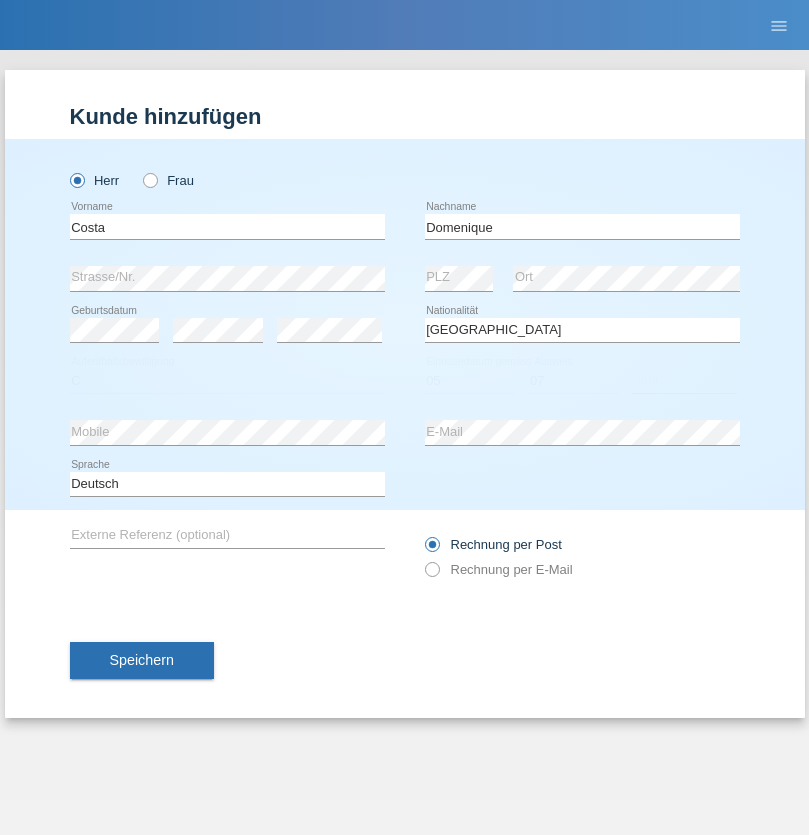 select on "1998" 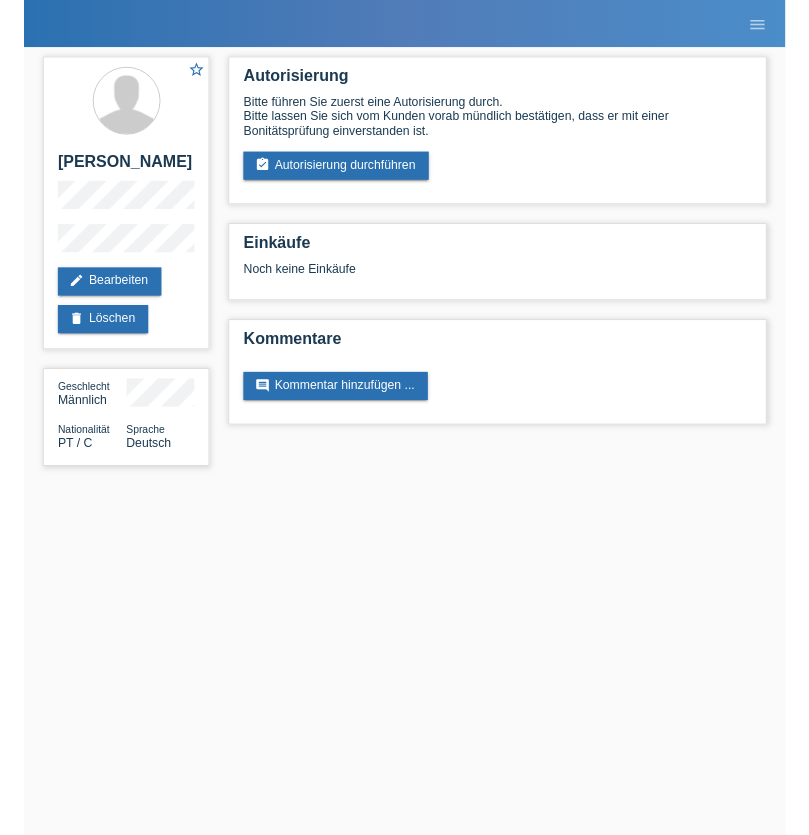 scroll, scrollTop: 0, scrollLeft: 0, axis: both 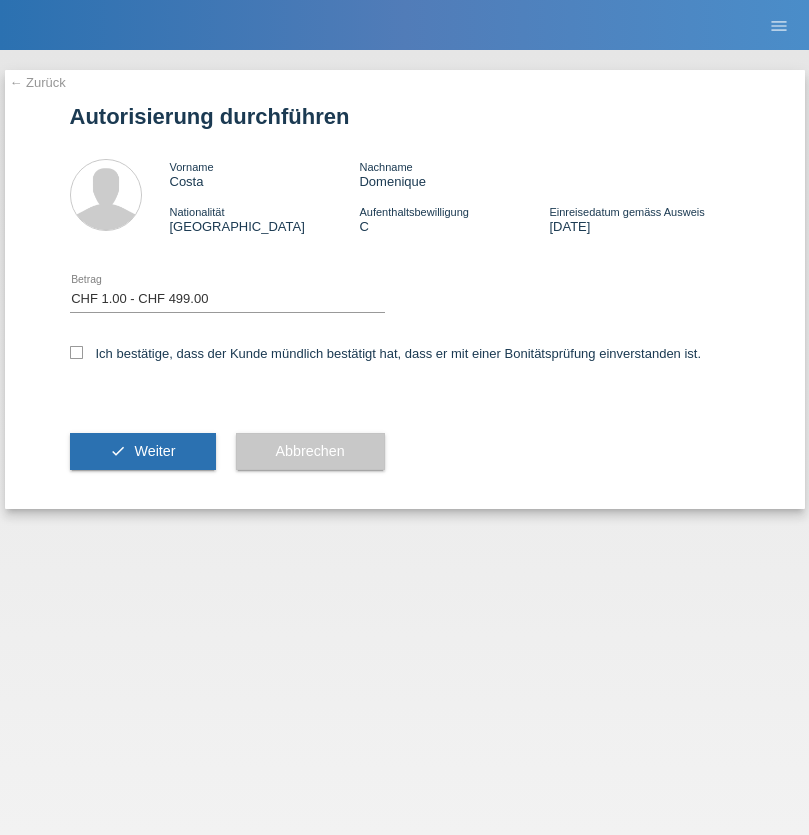 select on "1" 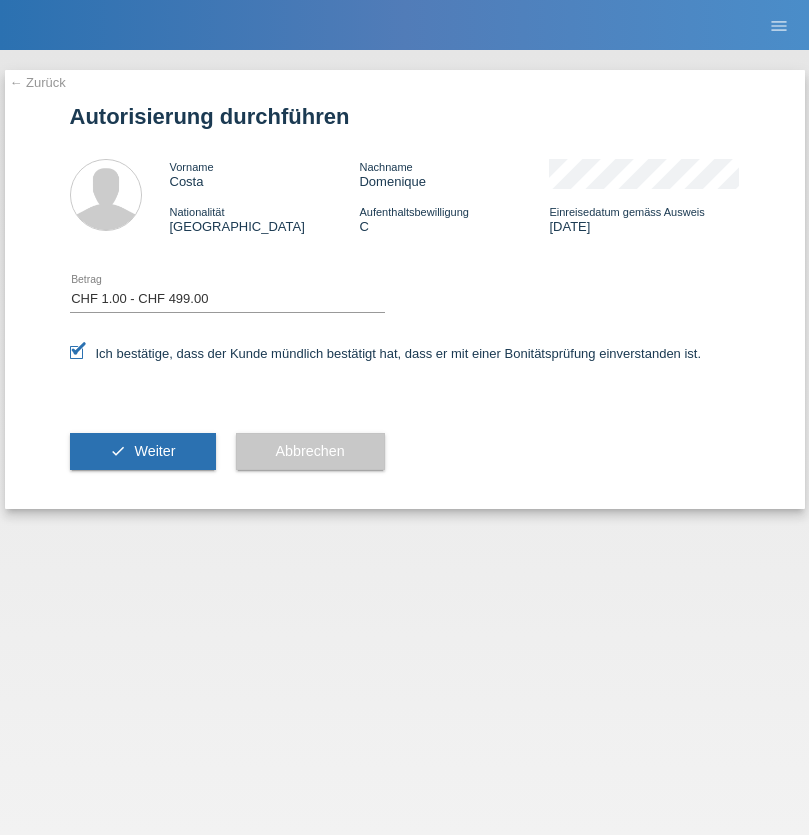 scroll, scrollTop: 0, scrollLeft: 0, axis: both 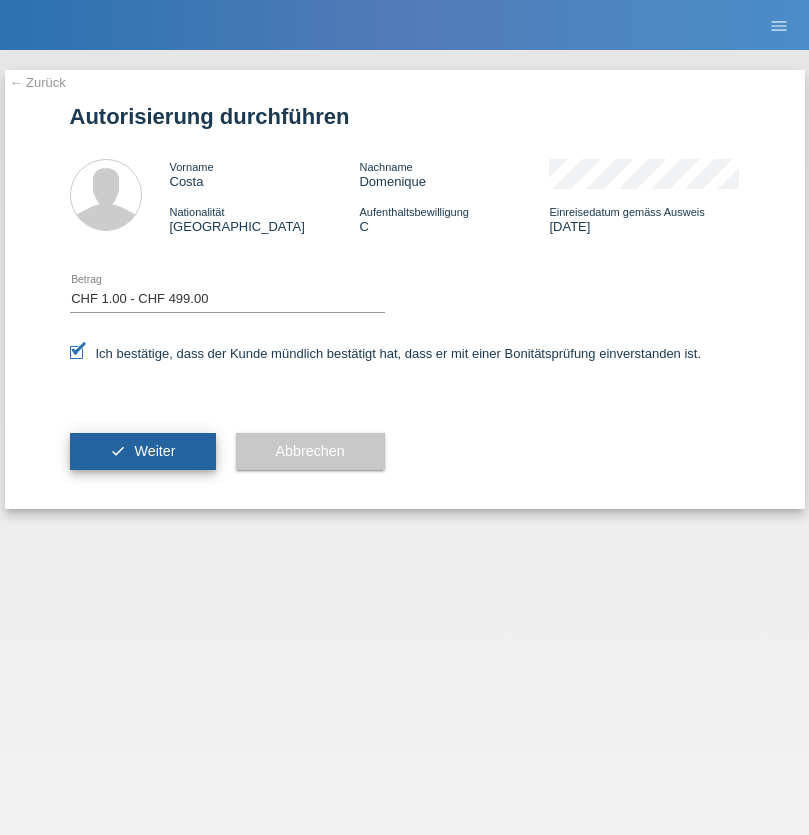 click on "Weiter" at bounding box center [154, 451] 